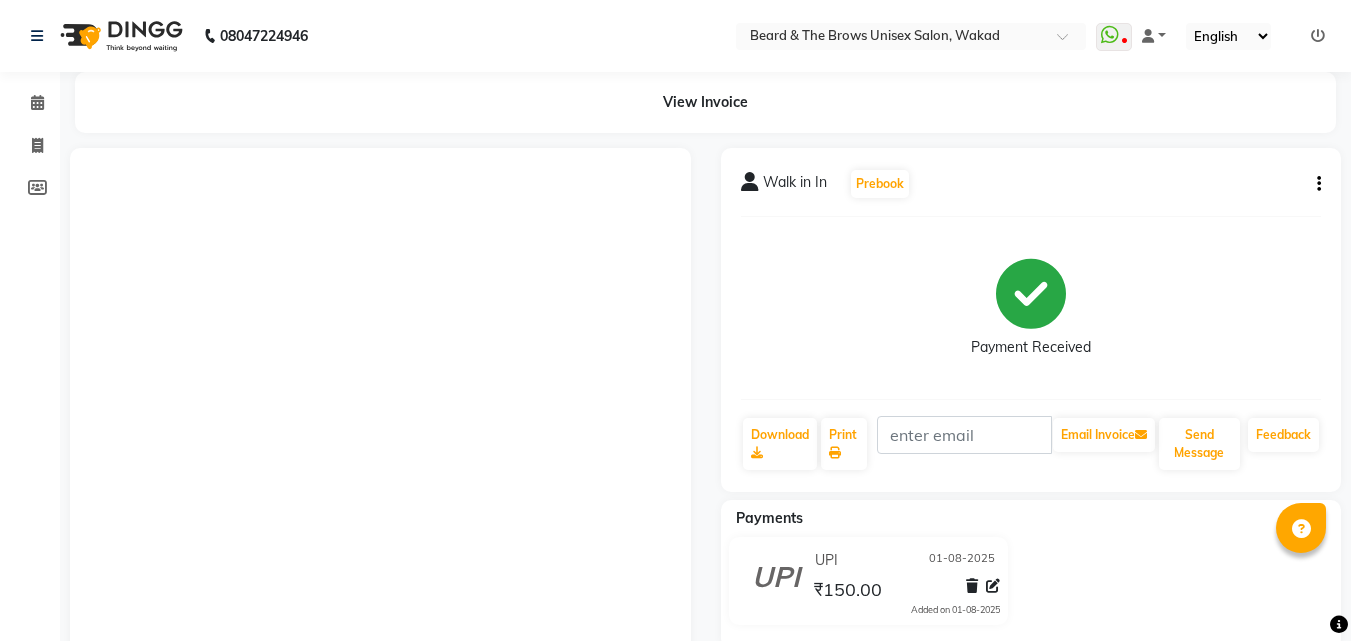 scroll, scrollTop: 0, scrollLeft: 0, axis: both 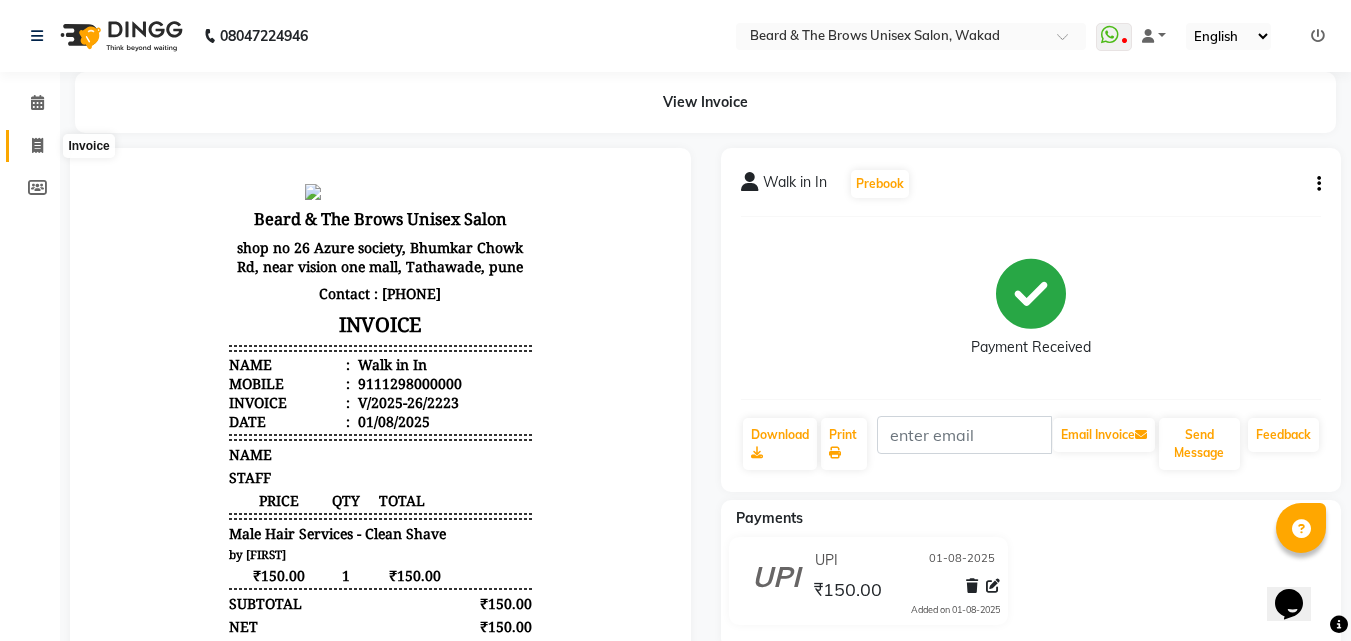 click 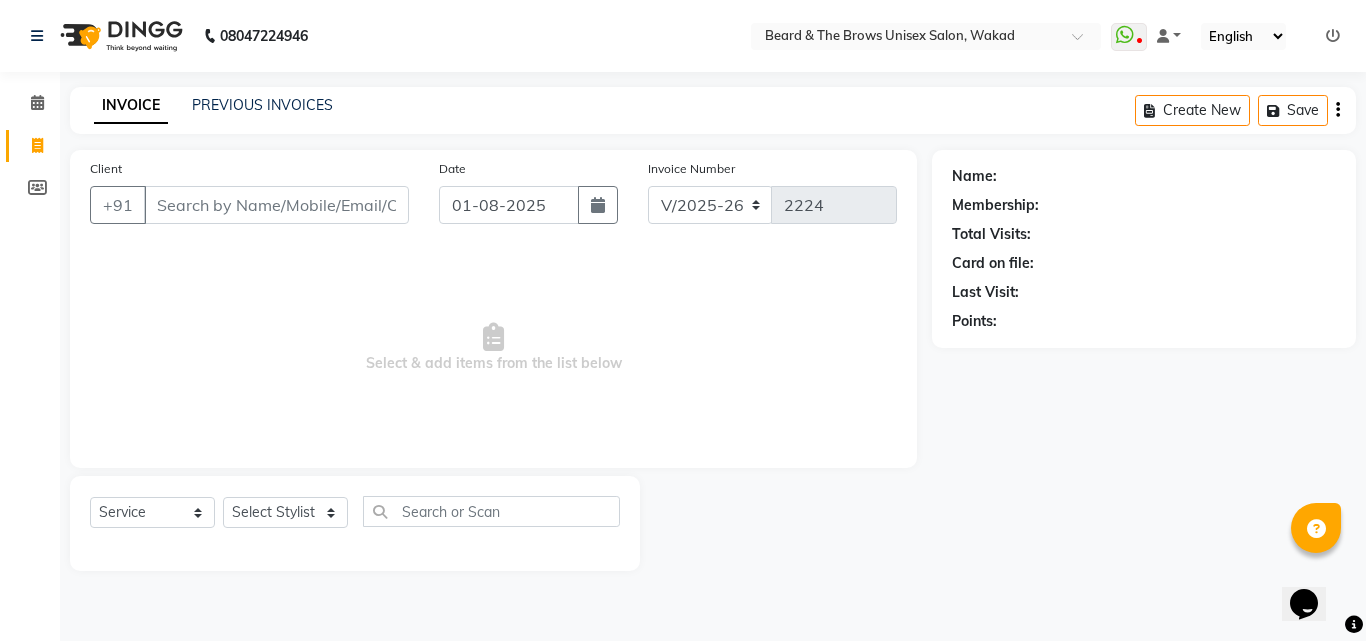 click on "Client" at bounding box center (276, 205) 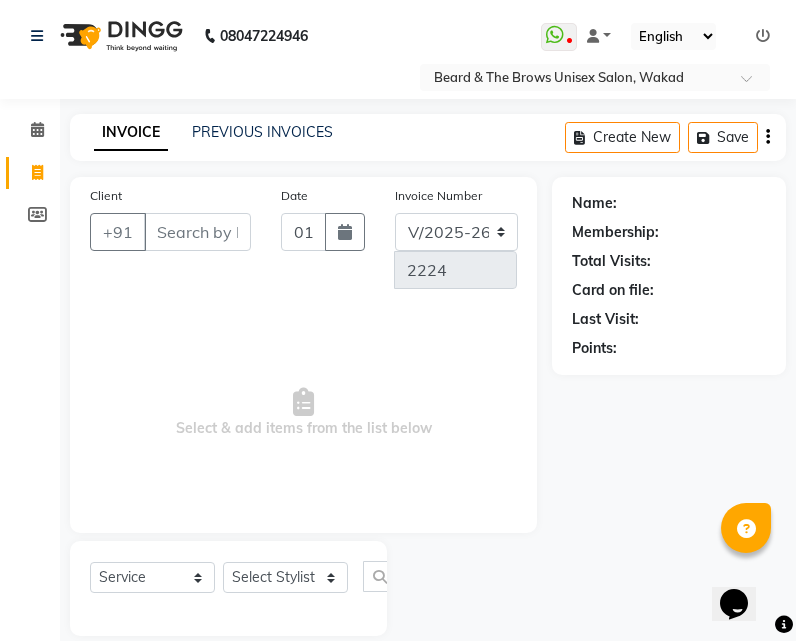 click 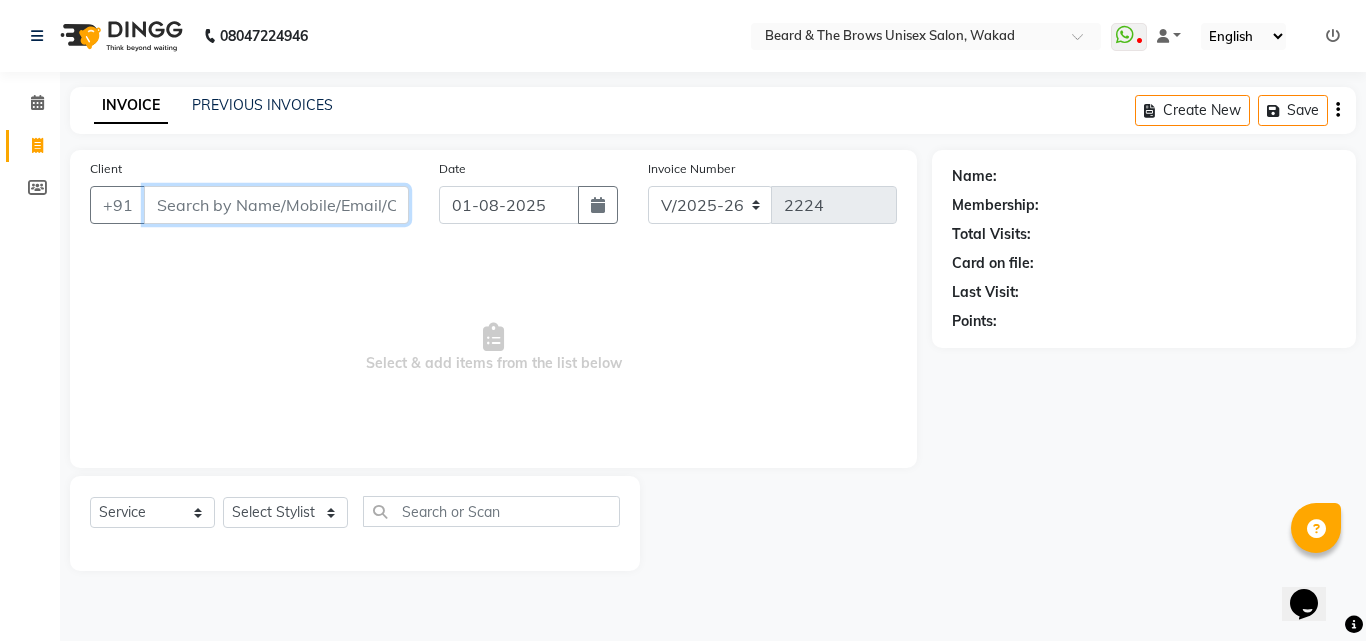 click on "Client" at bounding box center [276, 205] 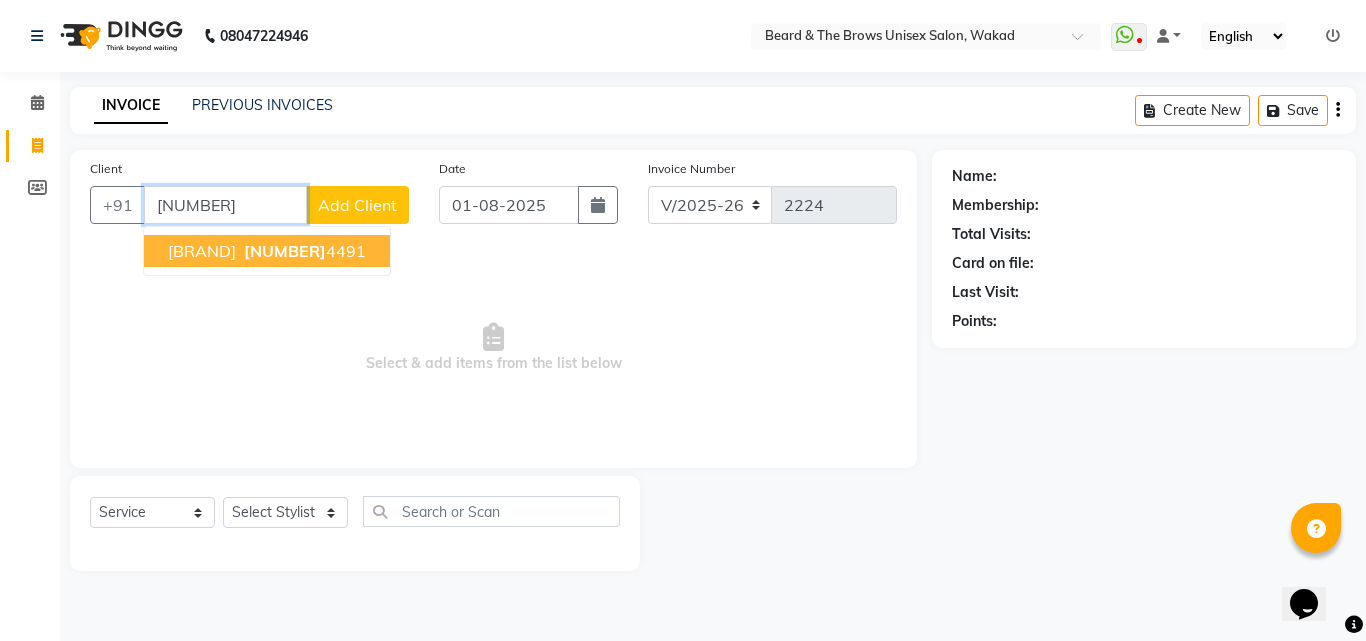 click on "[NUMBER]" at bounding box center [285, 251] 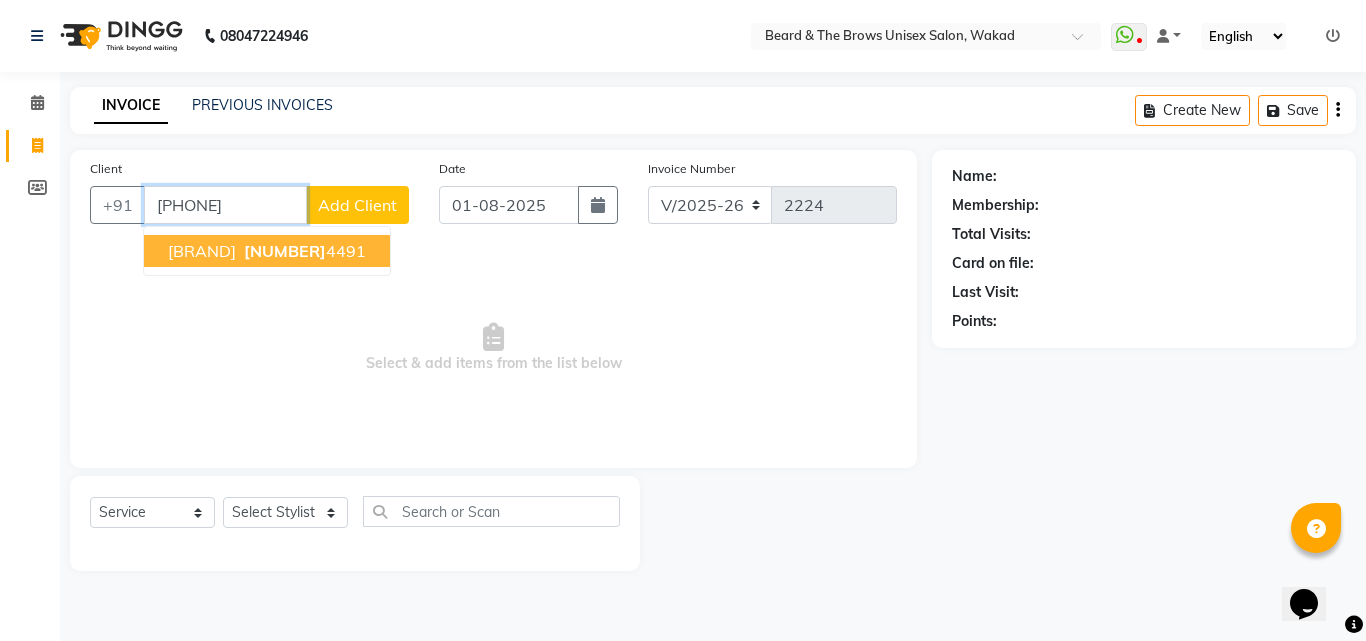 type on "[PHONE]" 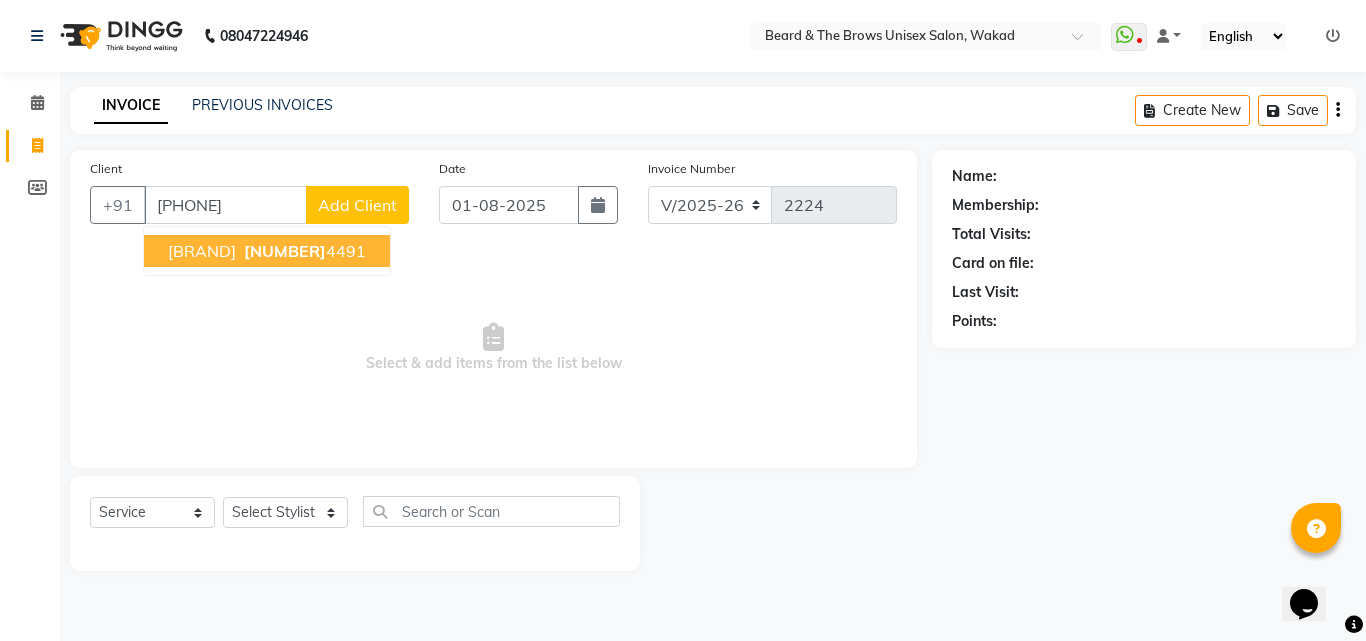 select on "1: Object" 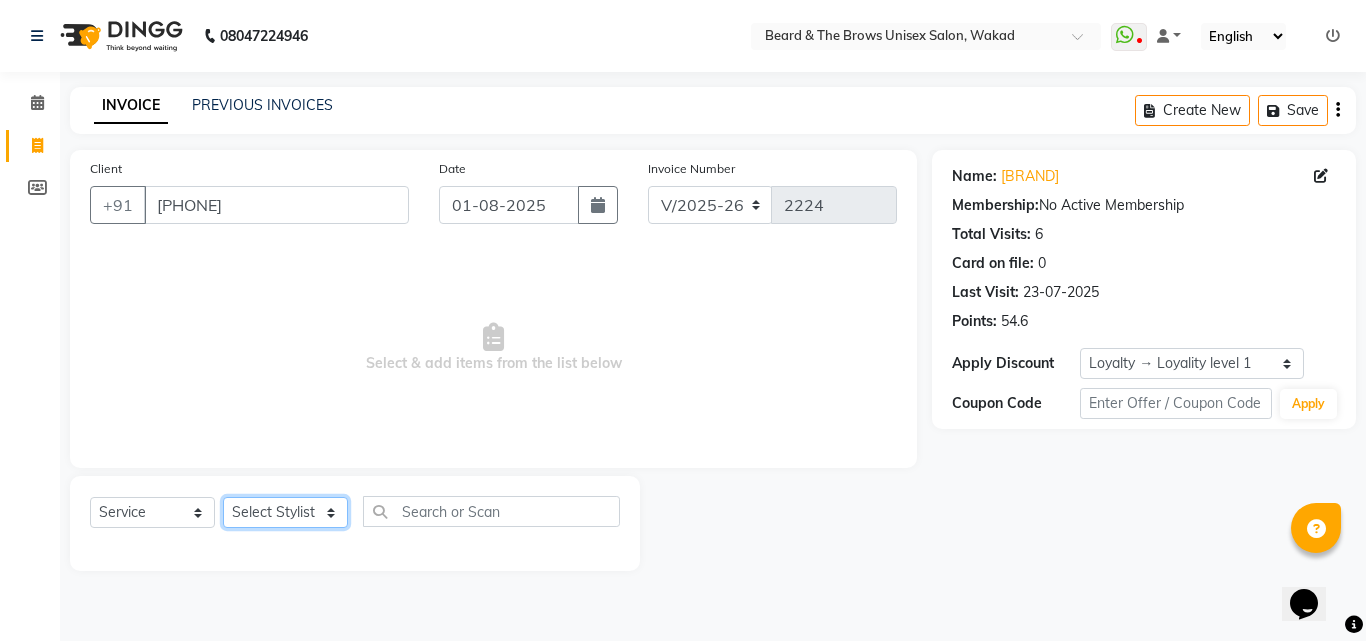 click on "Select Stylist [FIRST] [LAST] manager [FIRST] [LAST] [FIRST] [LAST] owner [FIRST] [LAST]" 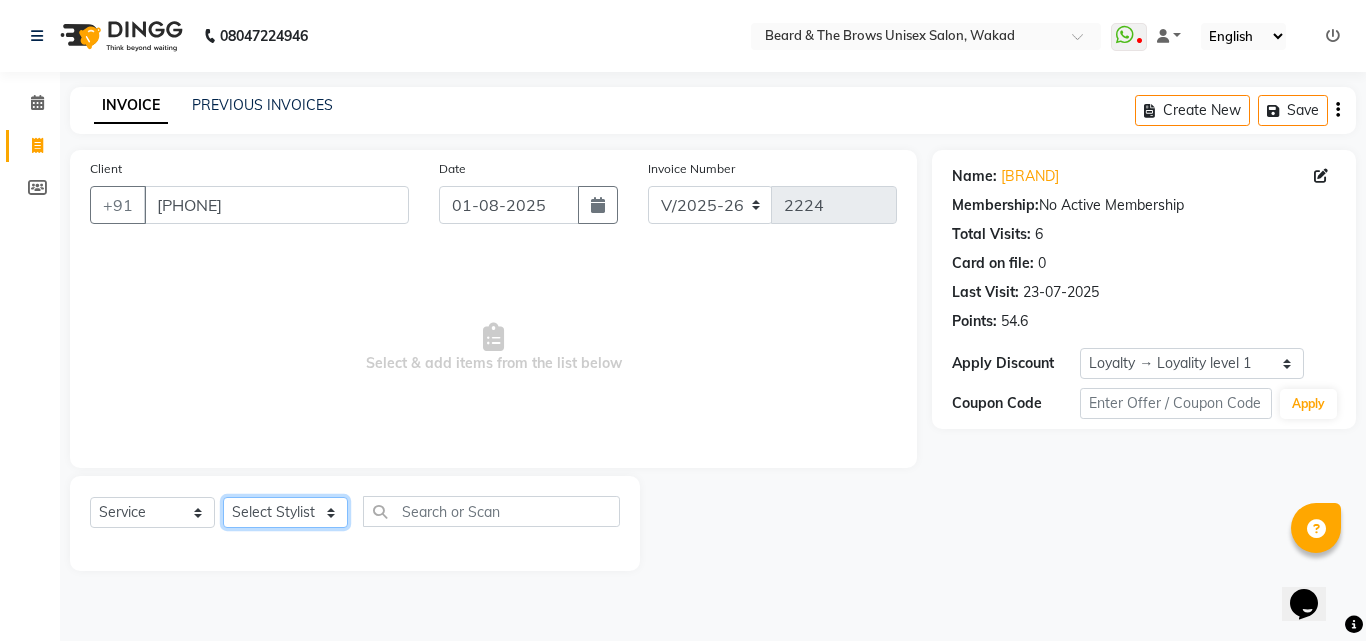 select on "15229" 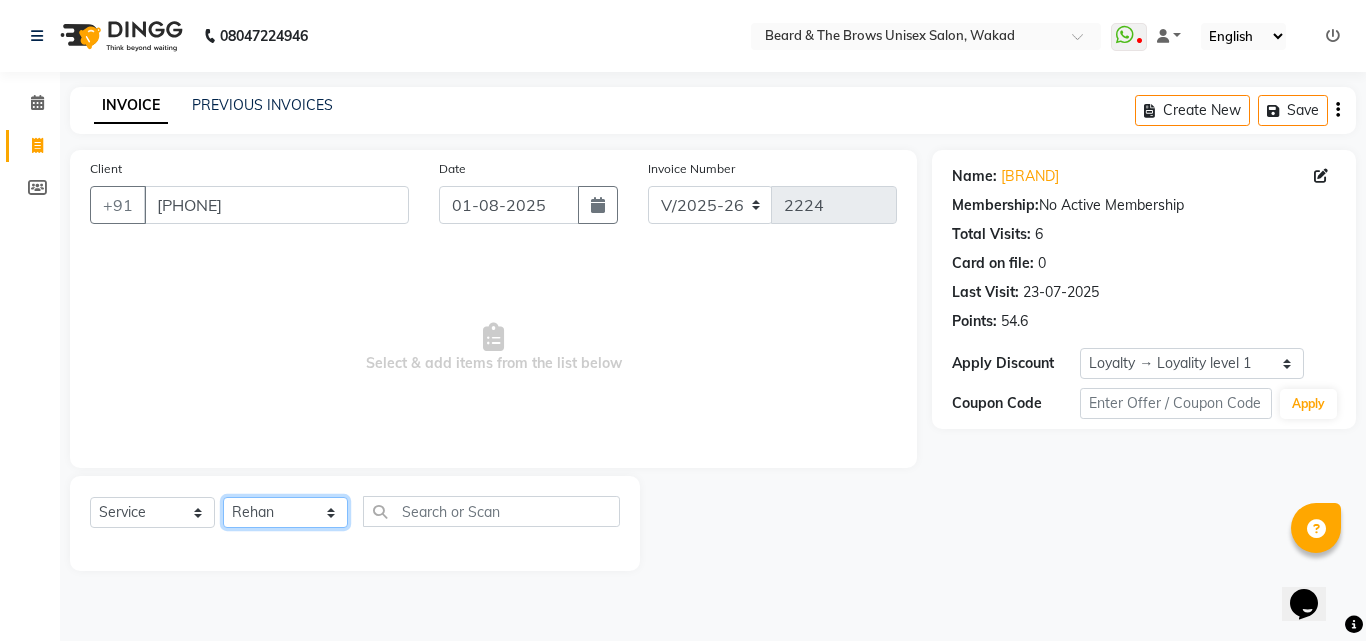 click on "Select Stylist [FIRST] [LAST] manager [FIRST] [LAST] [FIRST] [LAST] owner [FIRST] [LAST]" 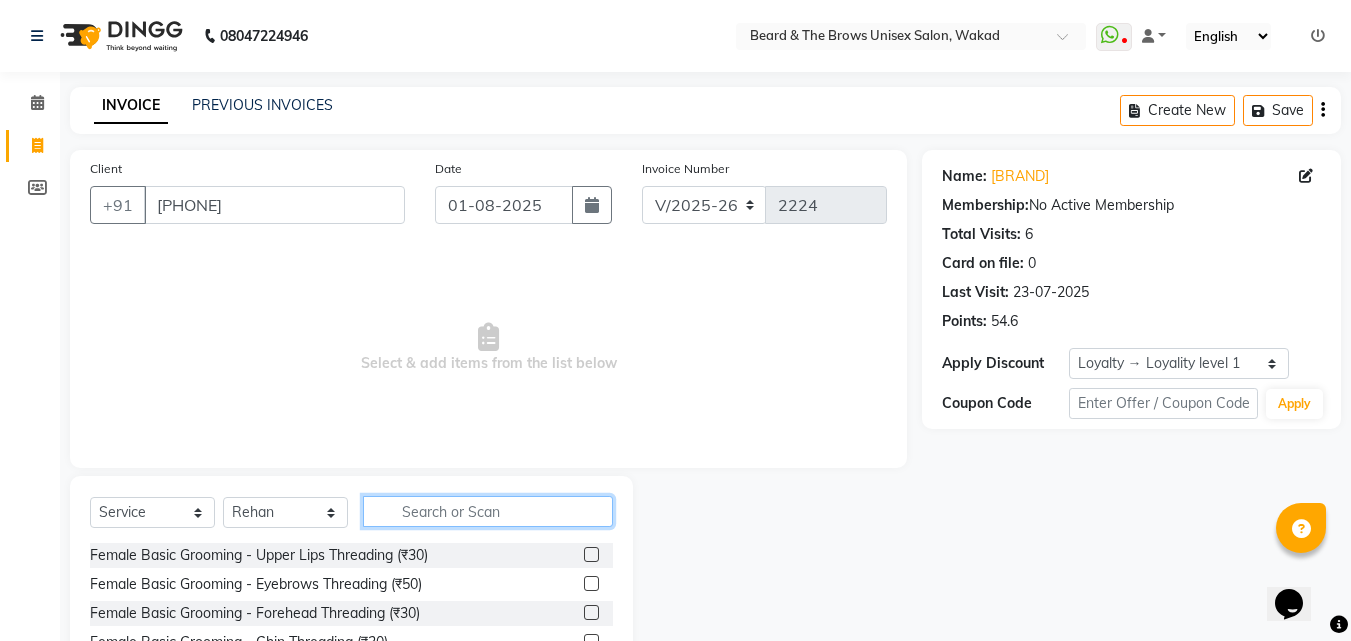 click 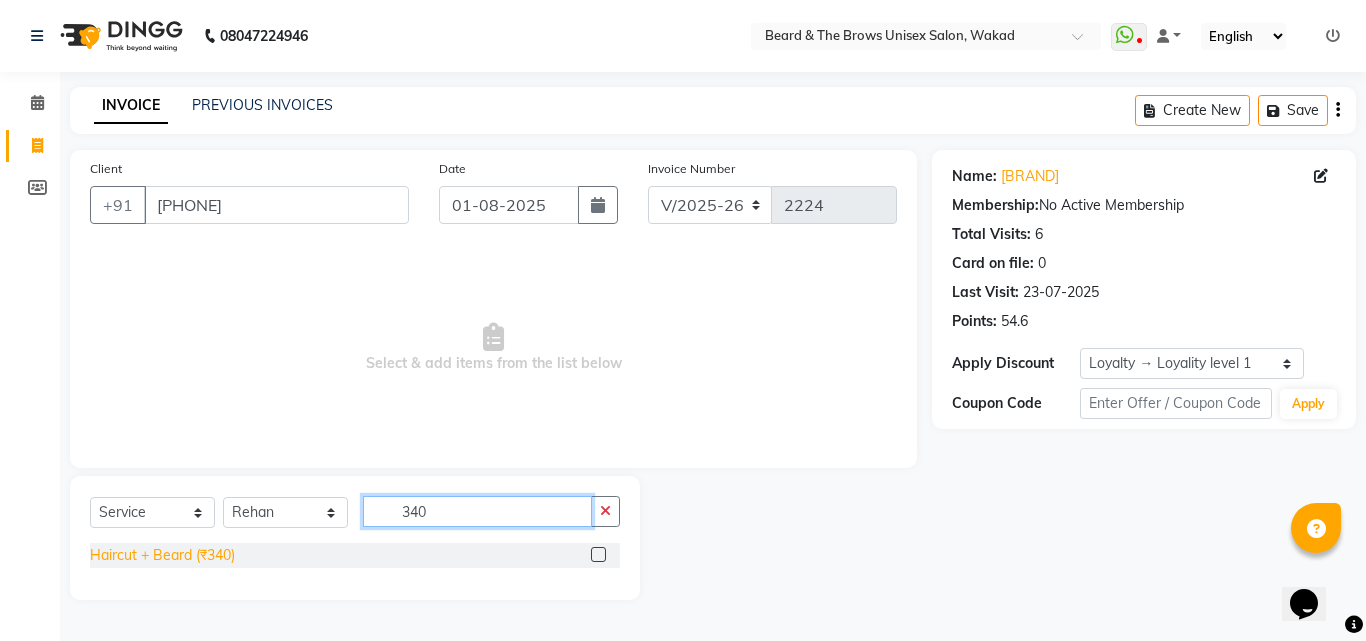 type on "340" 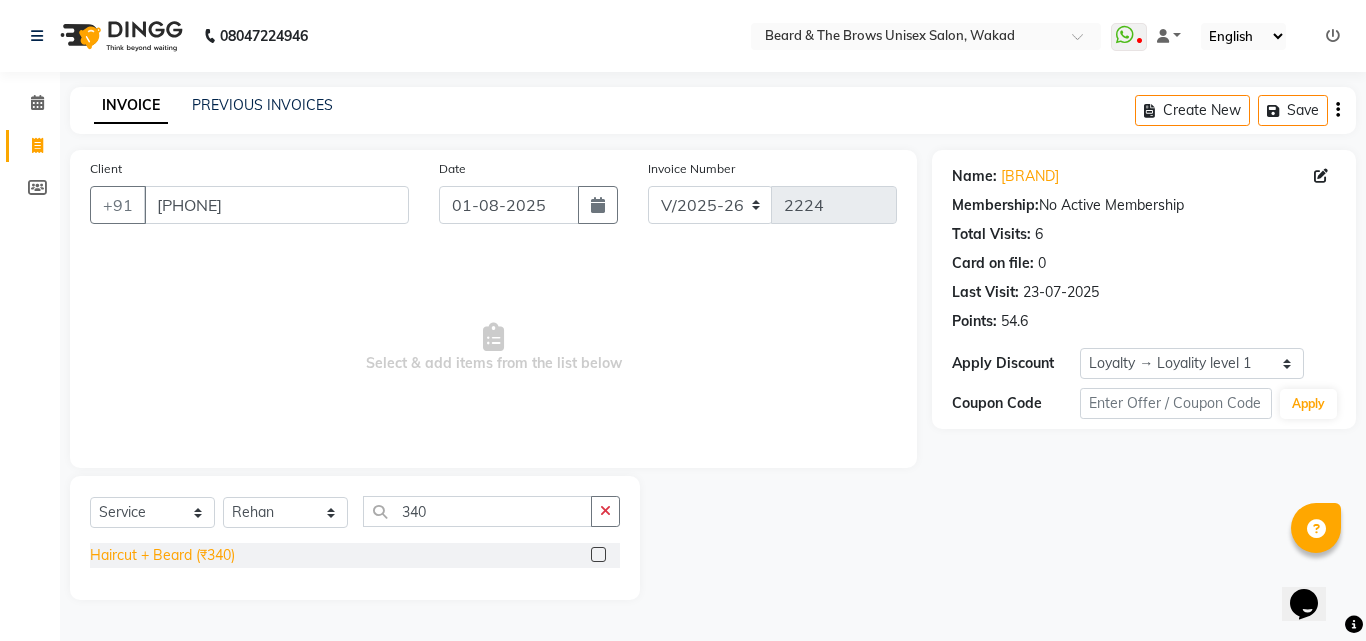 click on "Haircut + Beard (₹340)" 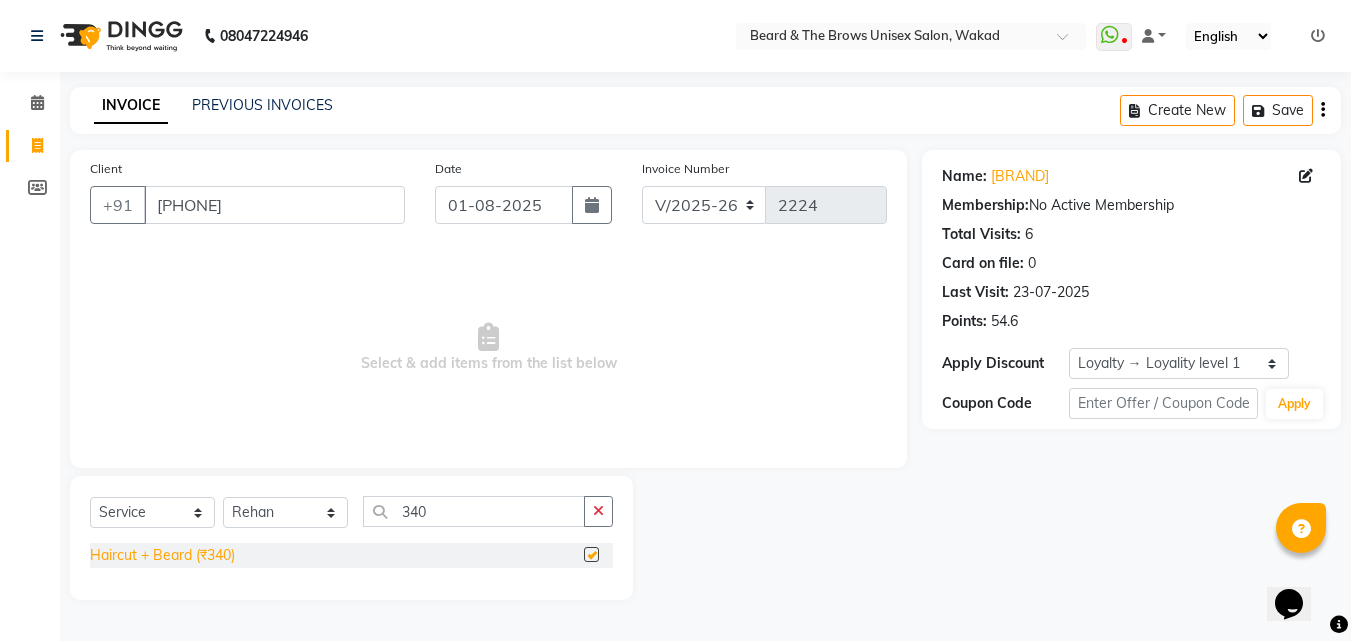 checkbox on "false" 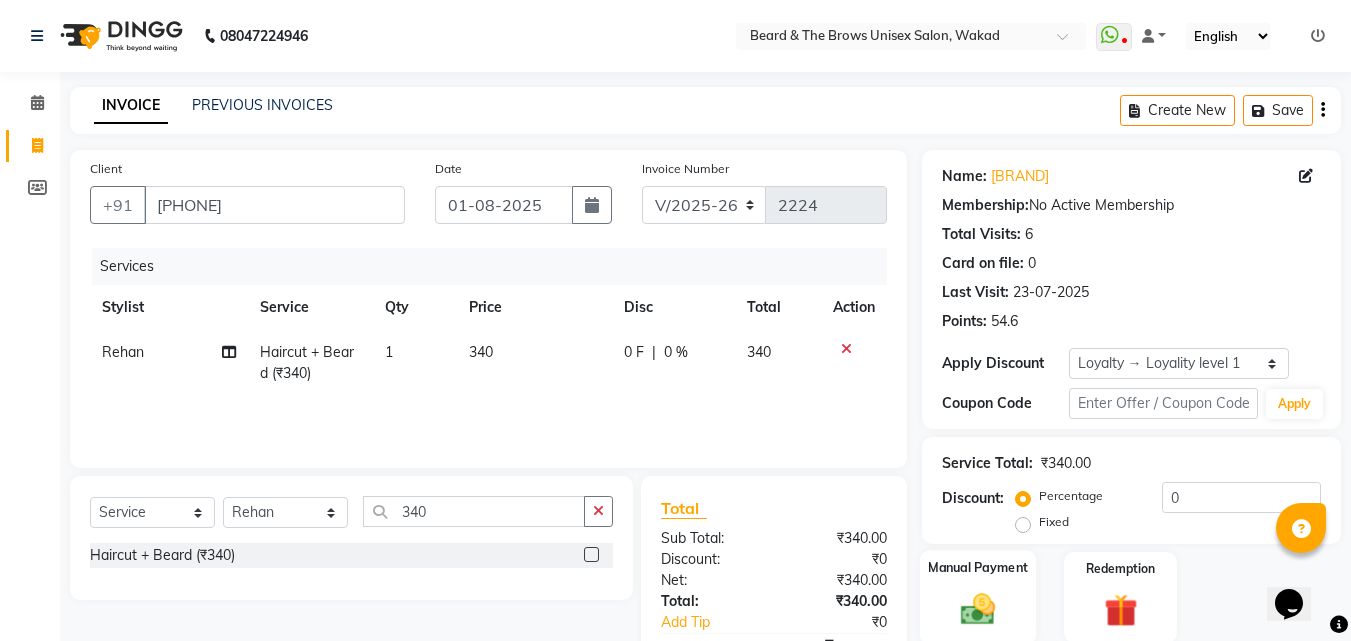 click on "Manual Payment" 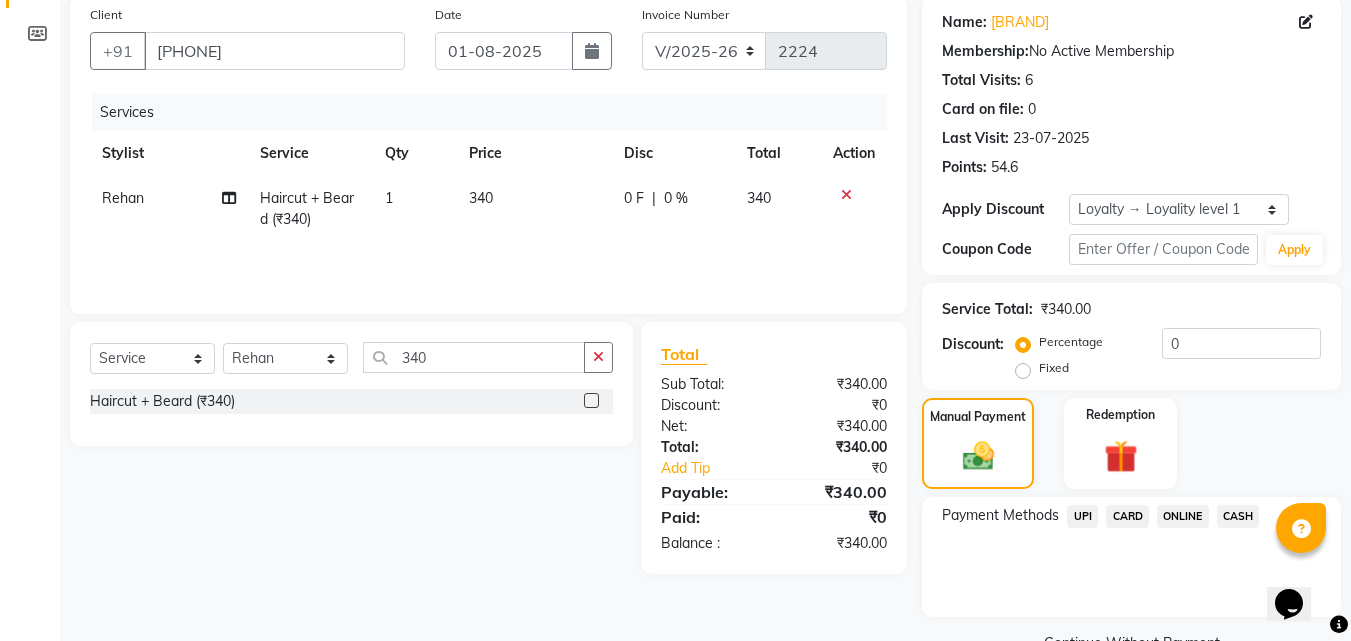 scroll, scrollTop: 201, scrollLeft: 0, axis: vertical 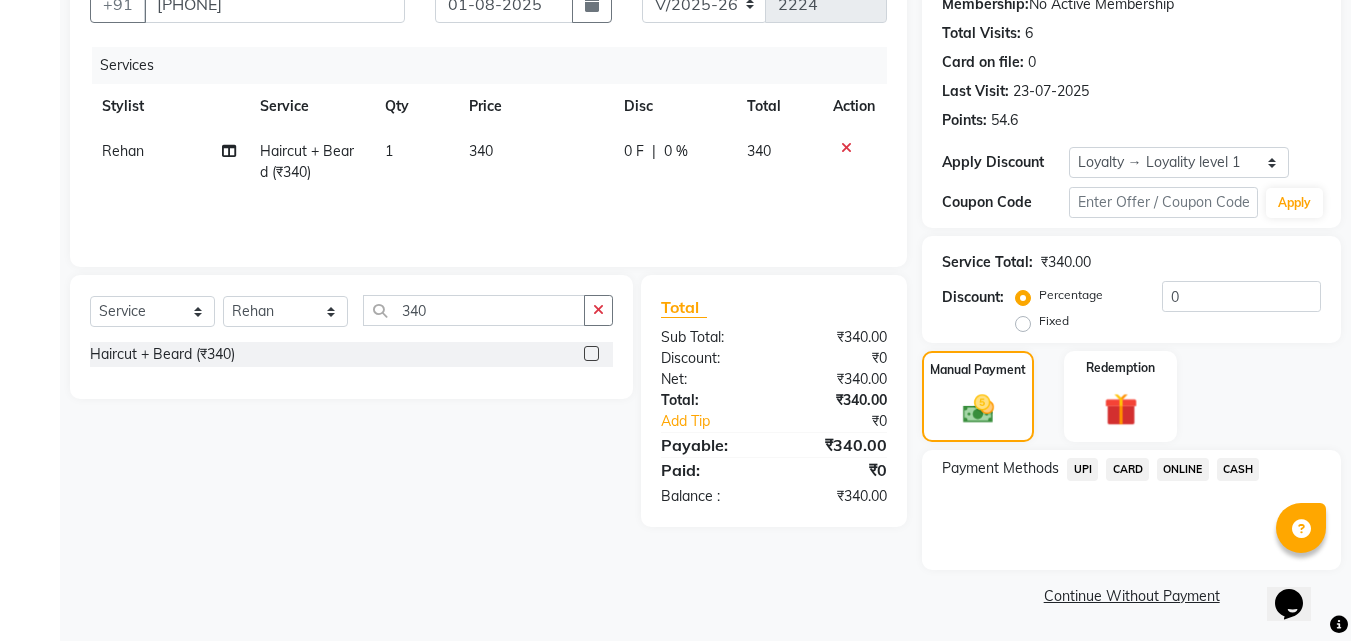 click on "UPI" 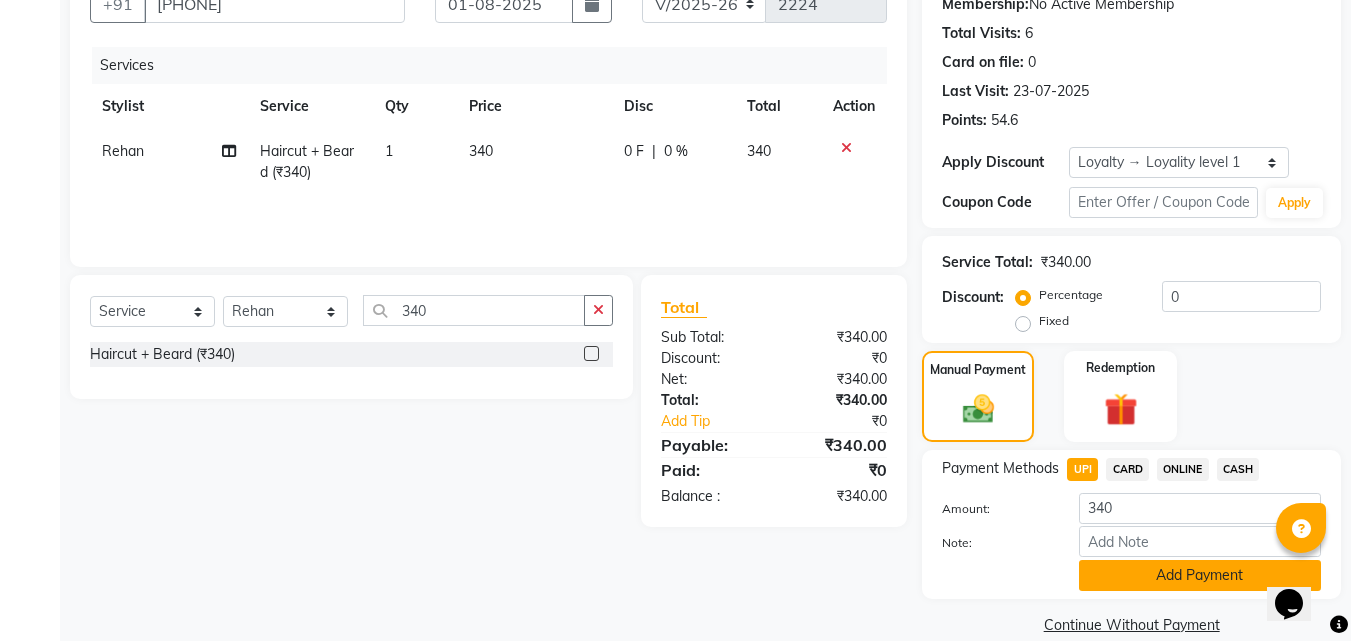click on "Add Payment" 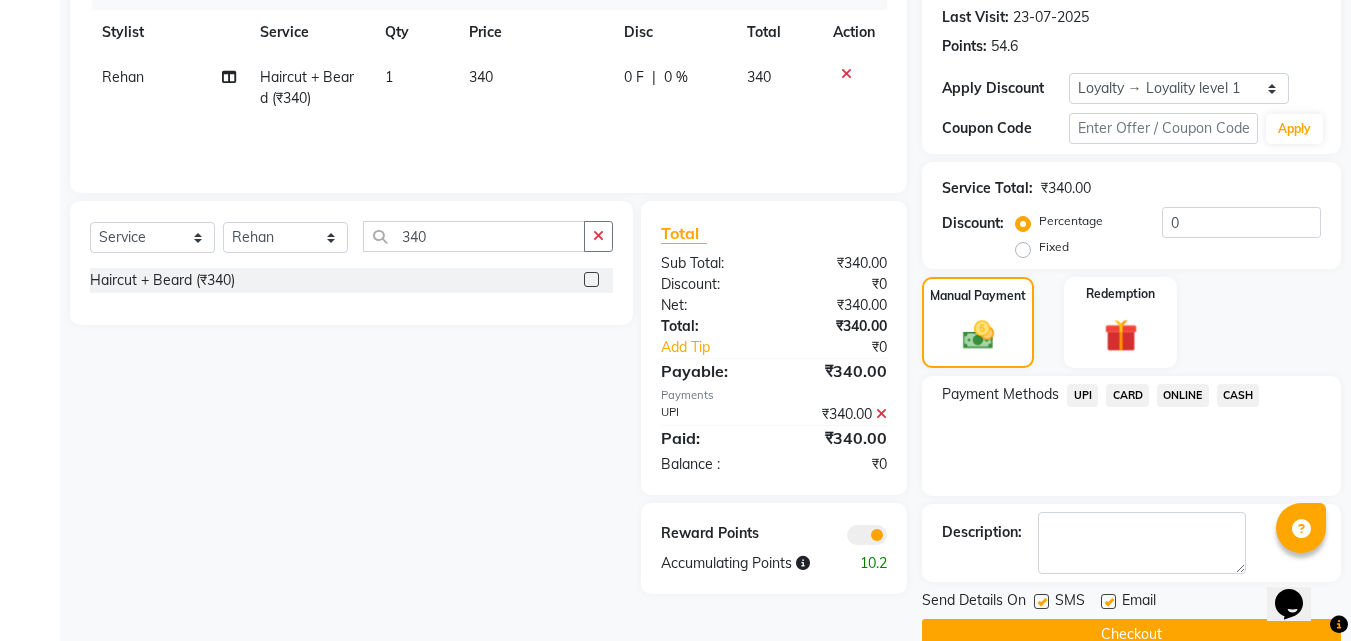 scroll, scrollTop: 314, scrollLeft: 0, axis: vertical 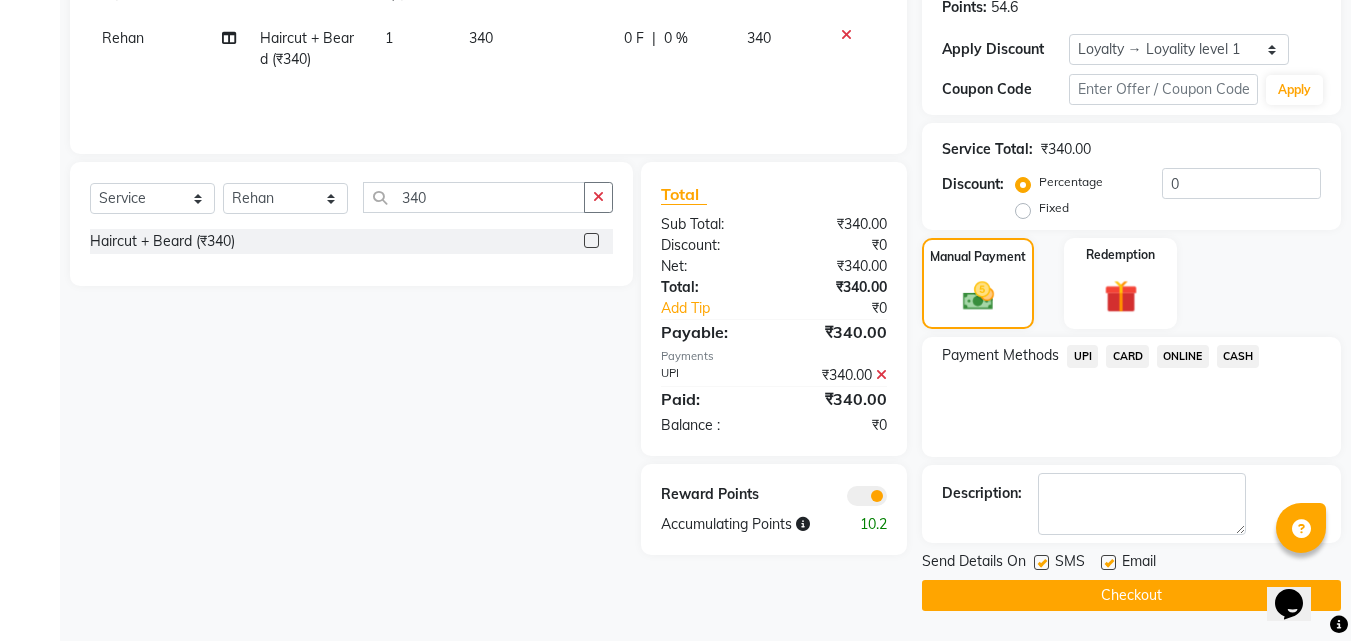 click 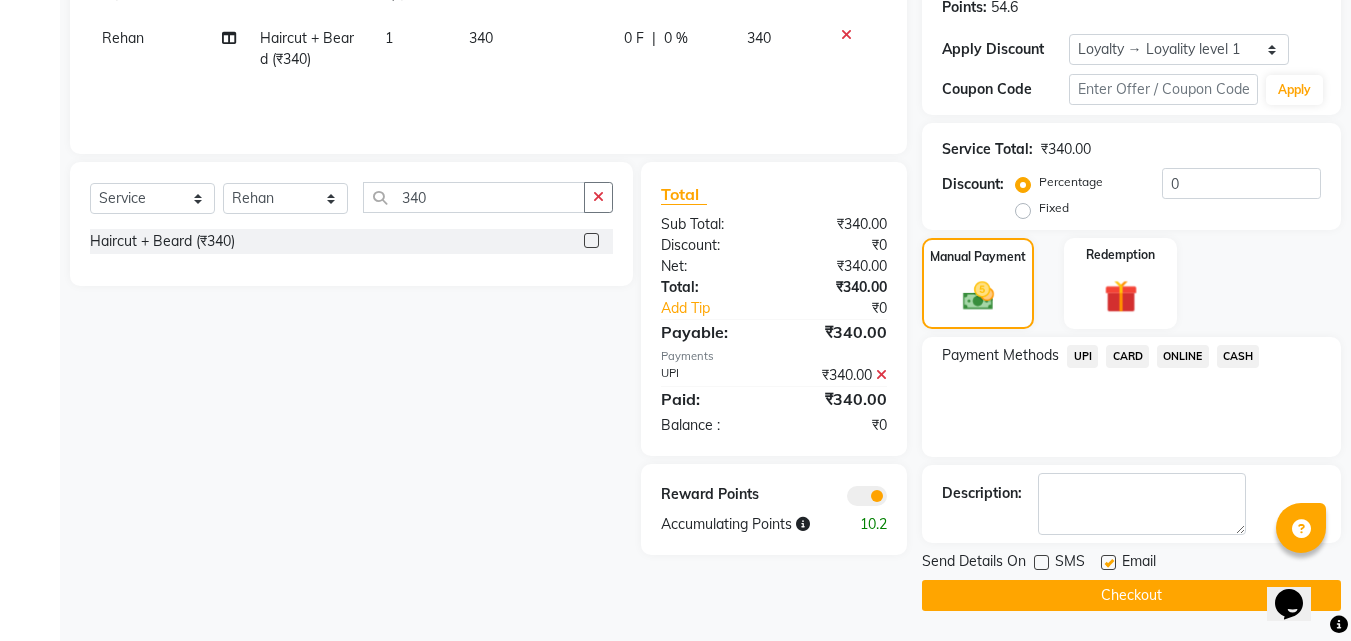 click on "Checkout" 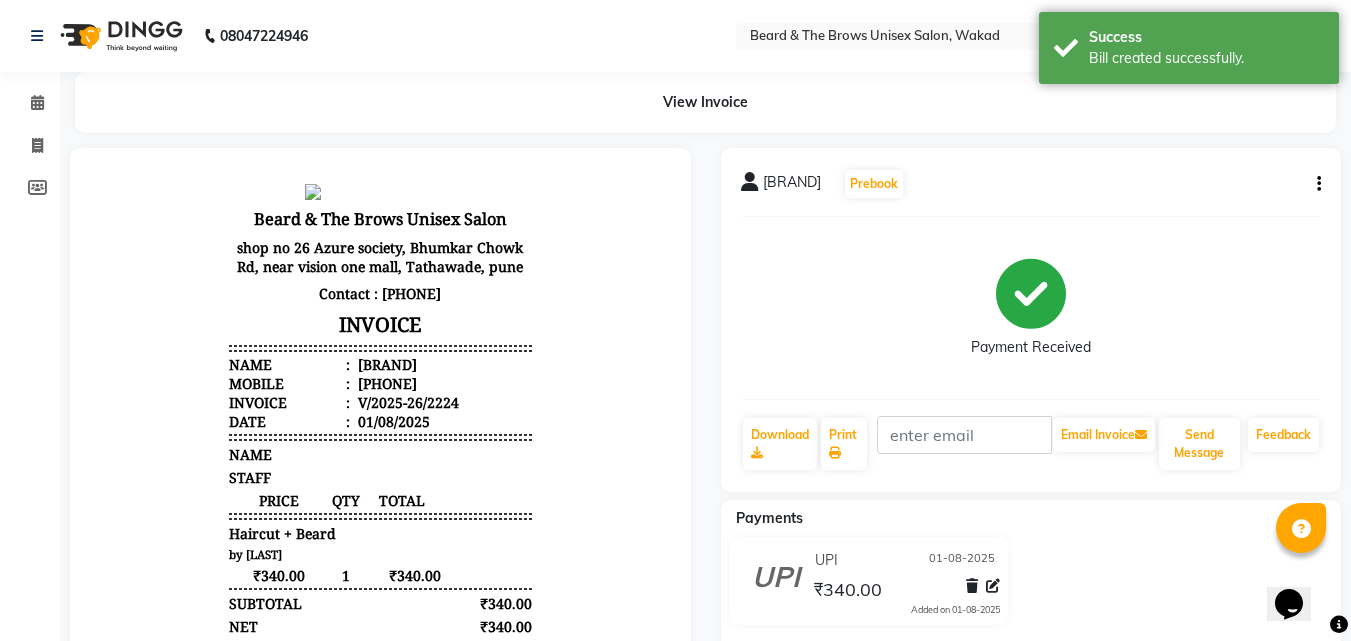 scroll, scrollTop: 0, scrollLeft: 0, axis: both 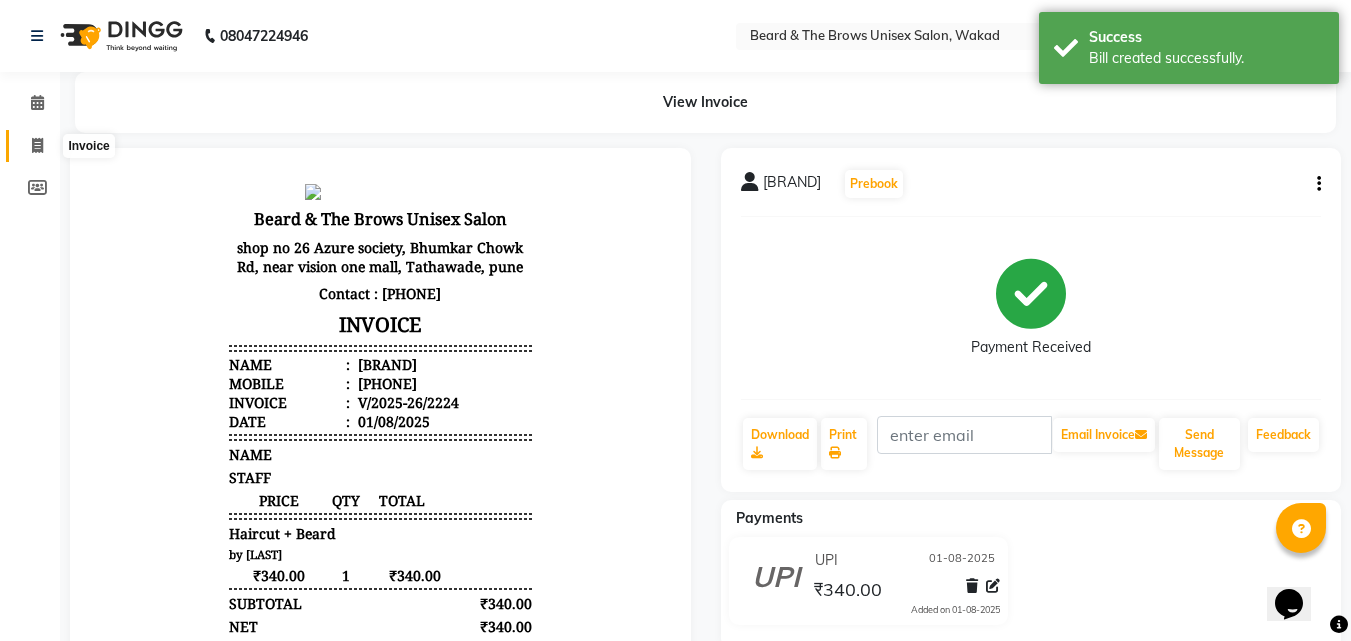 click 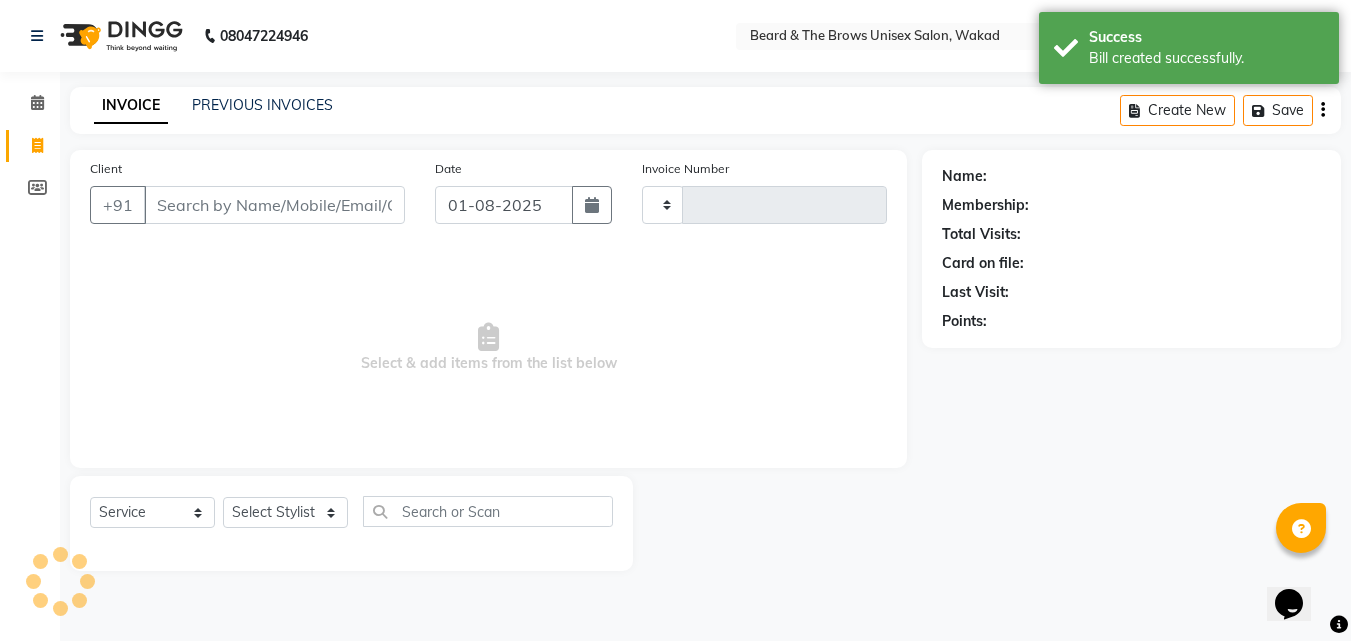 type on "2225" 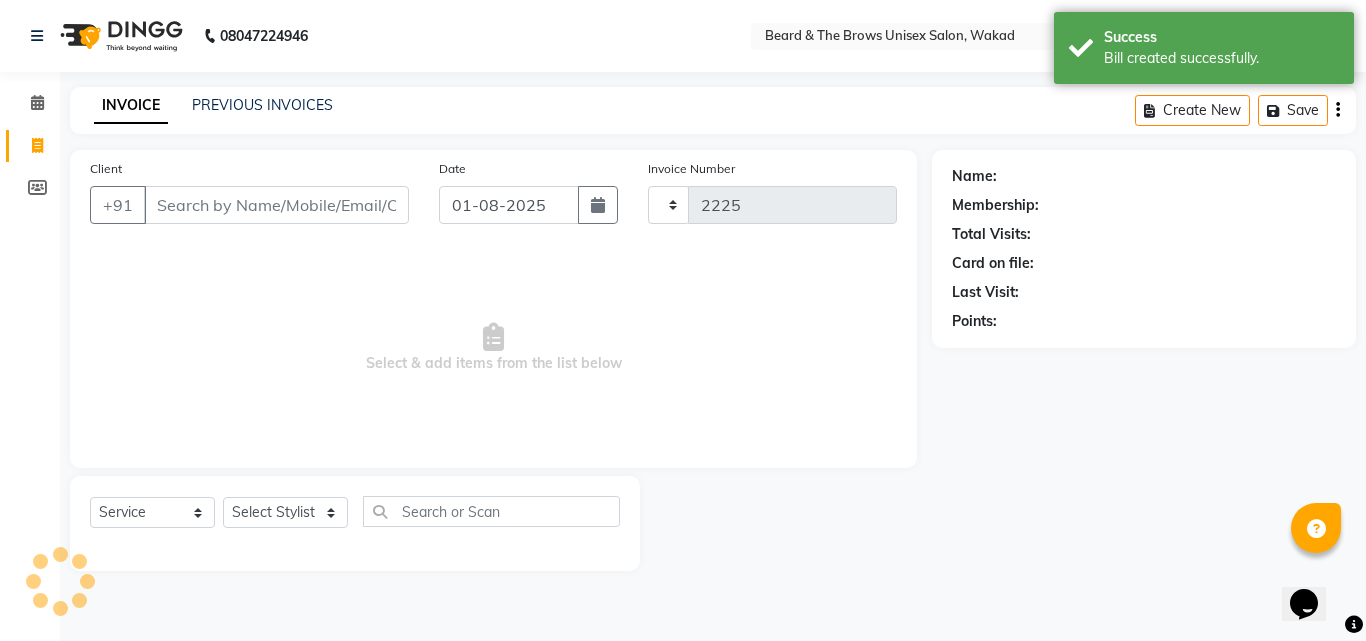 select on "872" 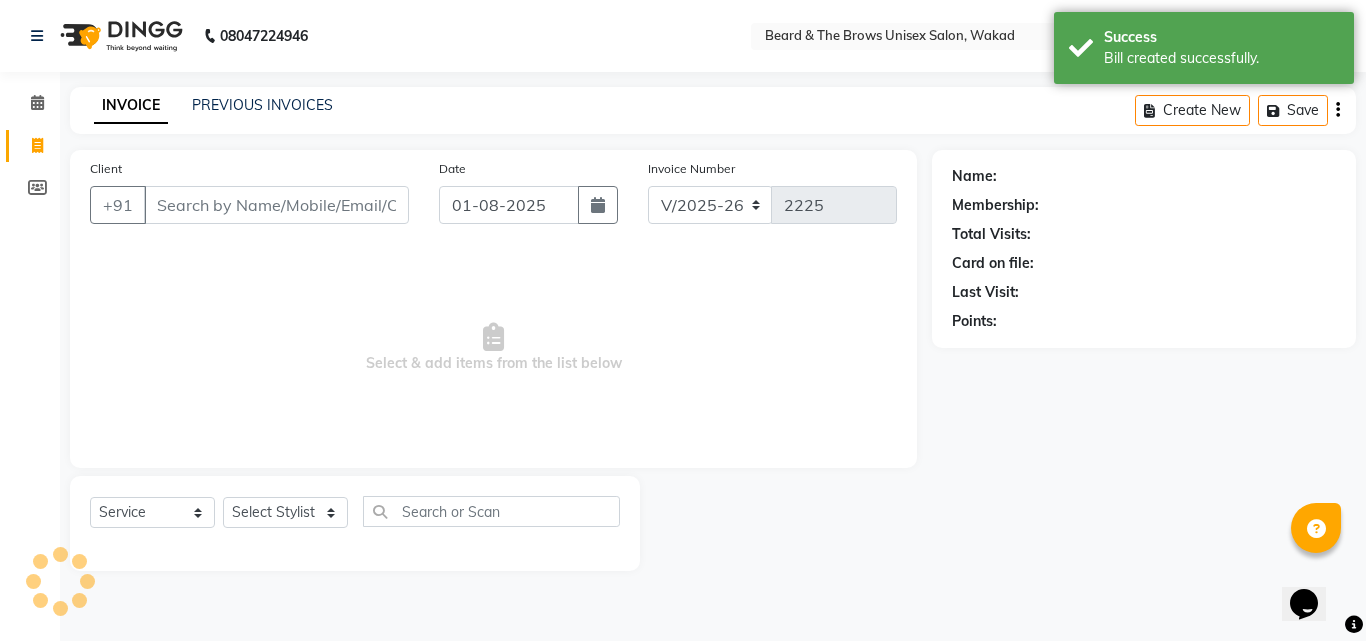 click on "Client" at bounding box center [276, 205] 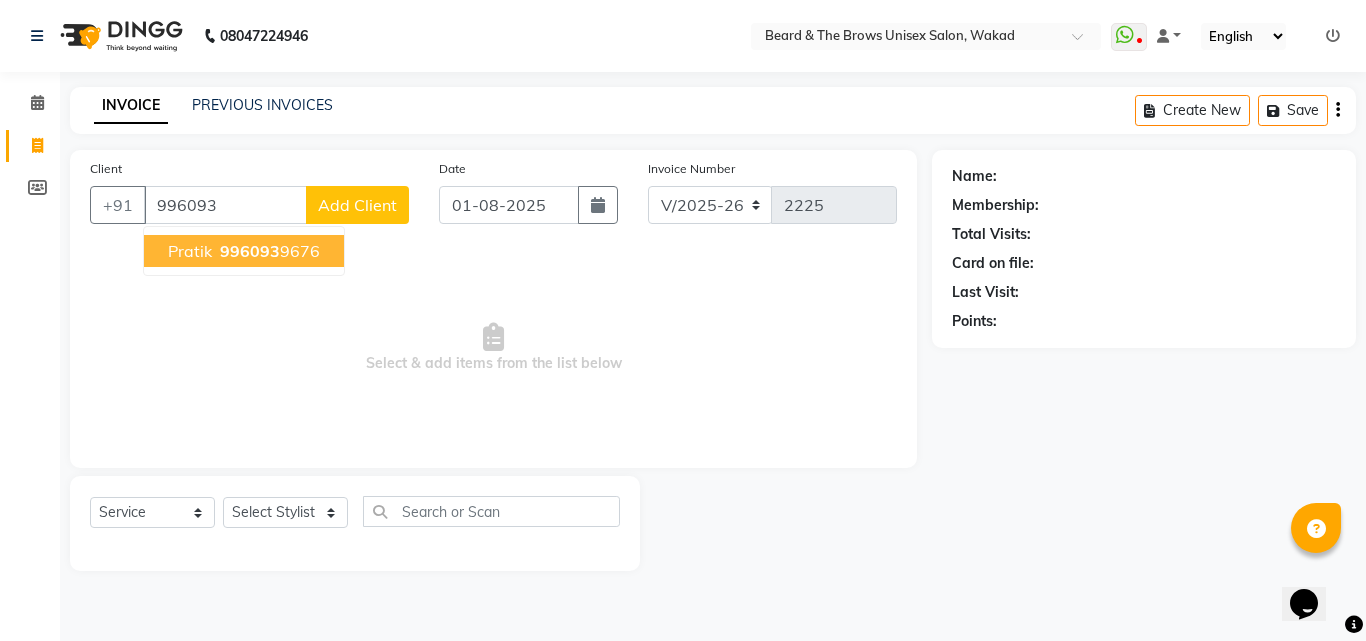 click on "996093" at bounding box center [250, 251] 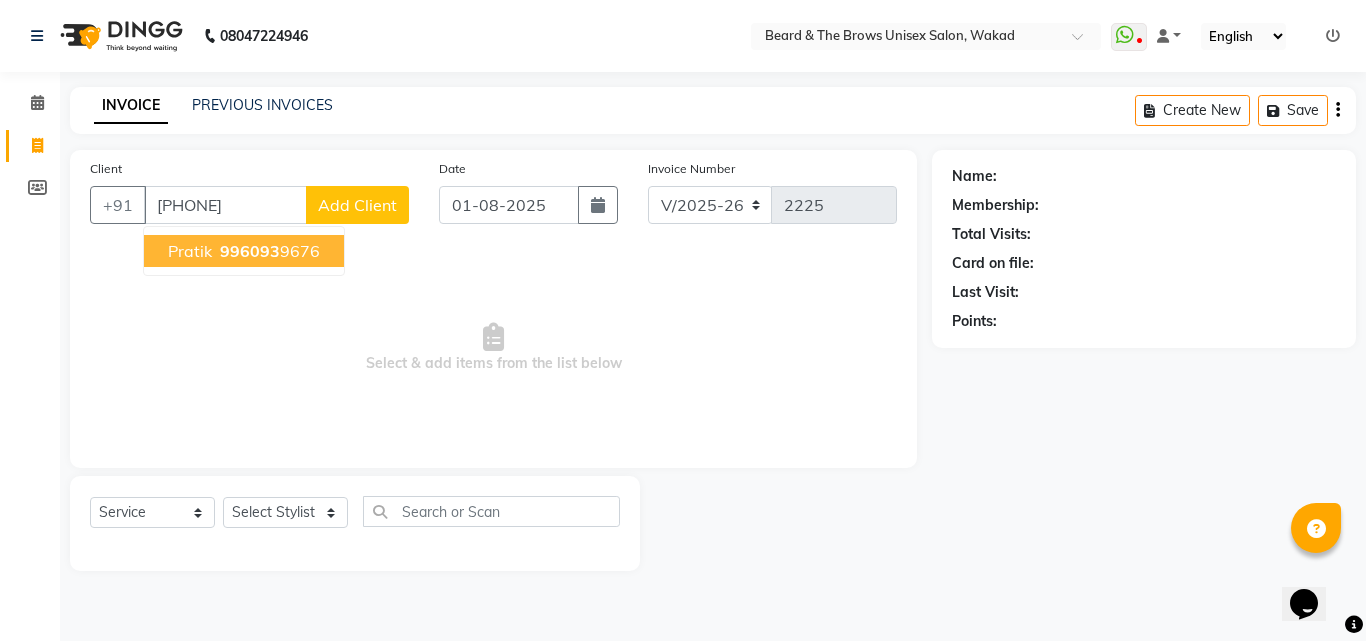 type on "[PHONE]" 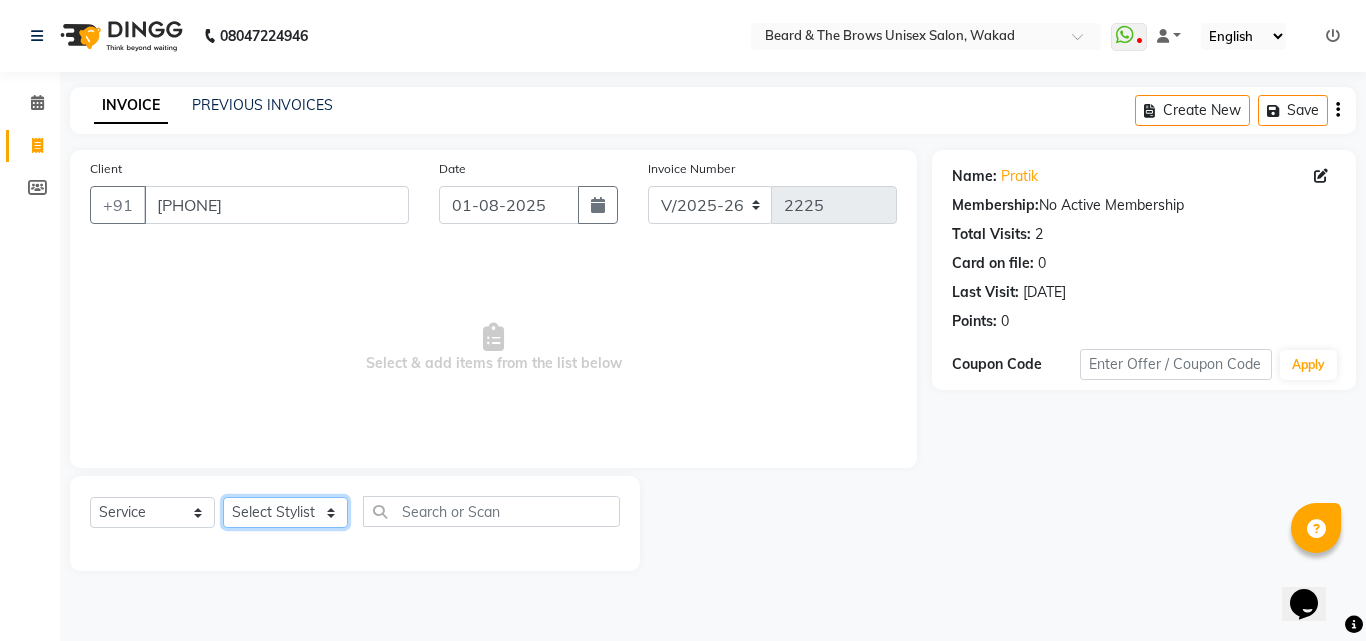 click on "Select Stylist [FIRST] [LAST] manager [FIRST] [LAST] [FIRST] [LAST] owner [FIRST] [LAST]" 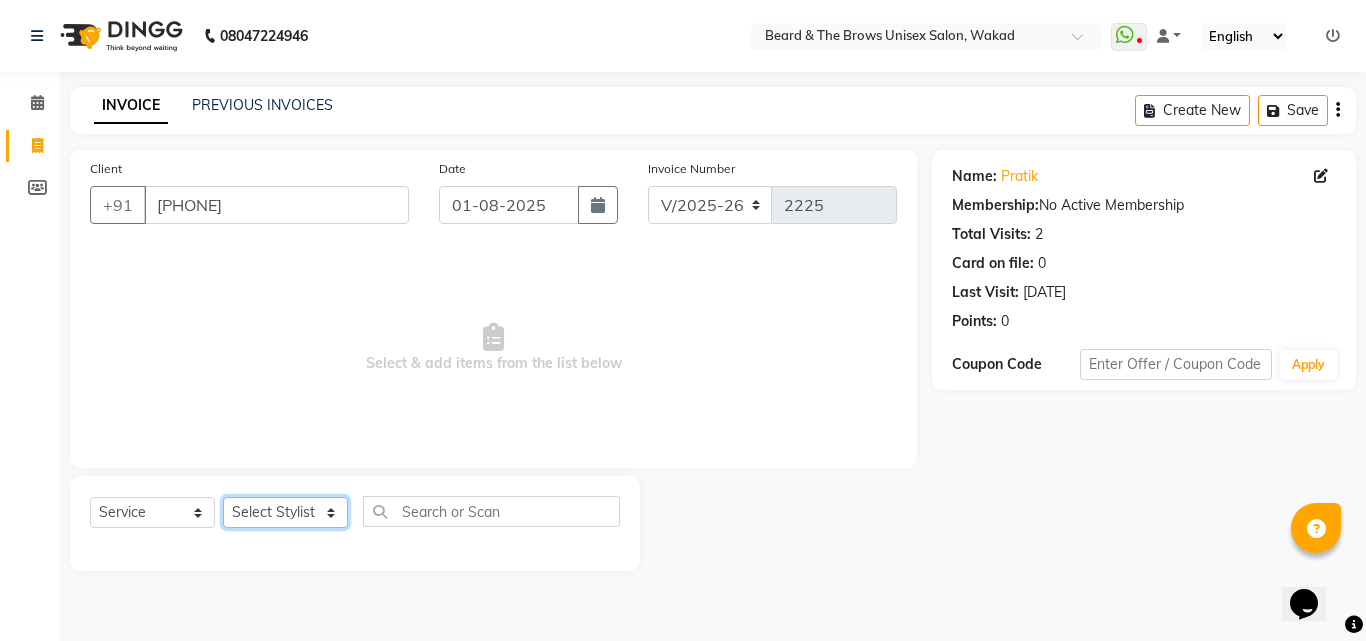 select on "84274" 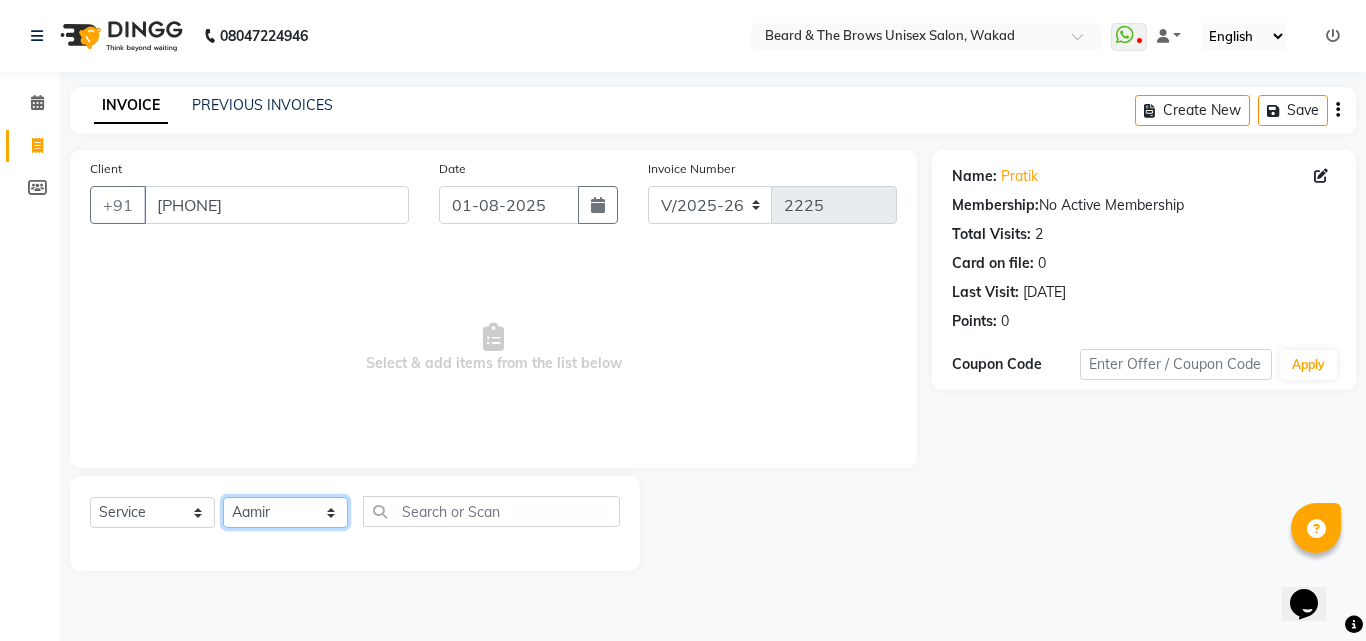 click on "Select Stylist [FIRST] [LAST] manager [FIRST] [LAST] [FIRST] [LAST] owner [FIRST] [LAST]" 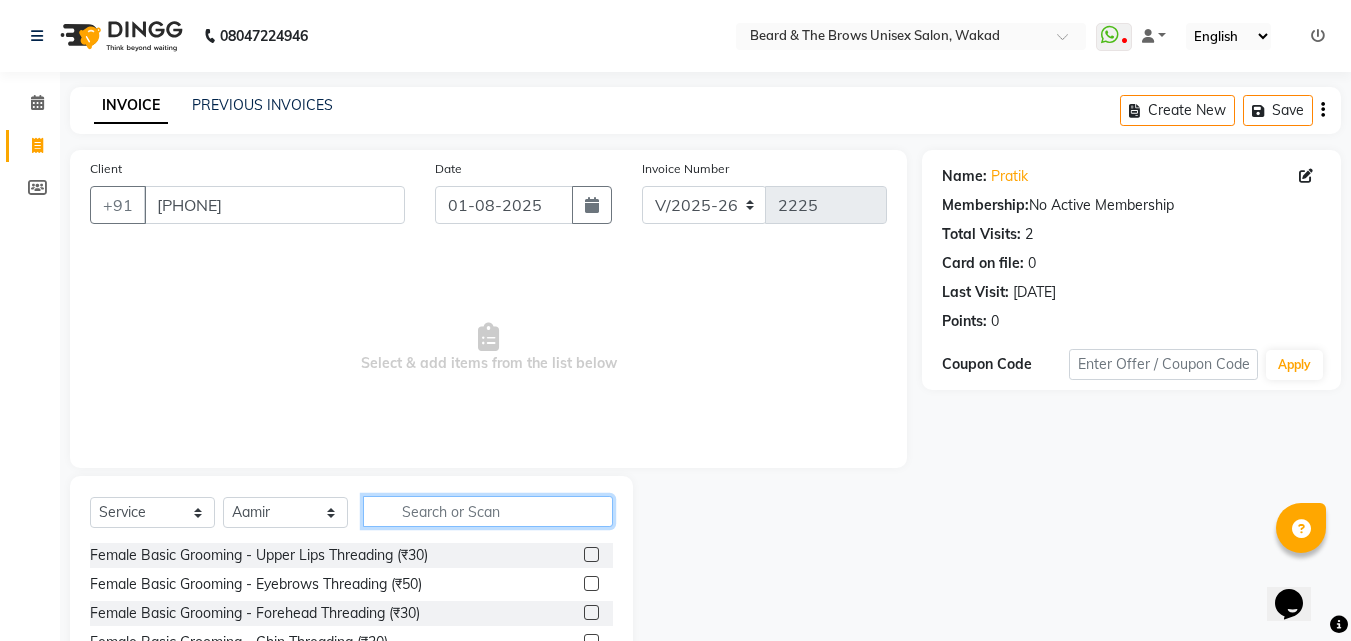 click 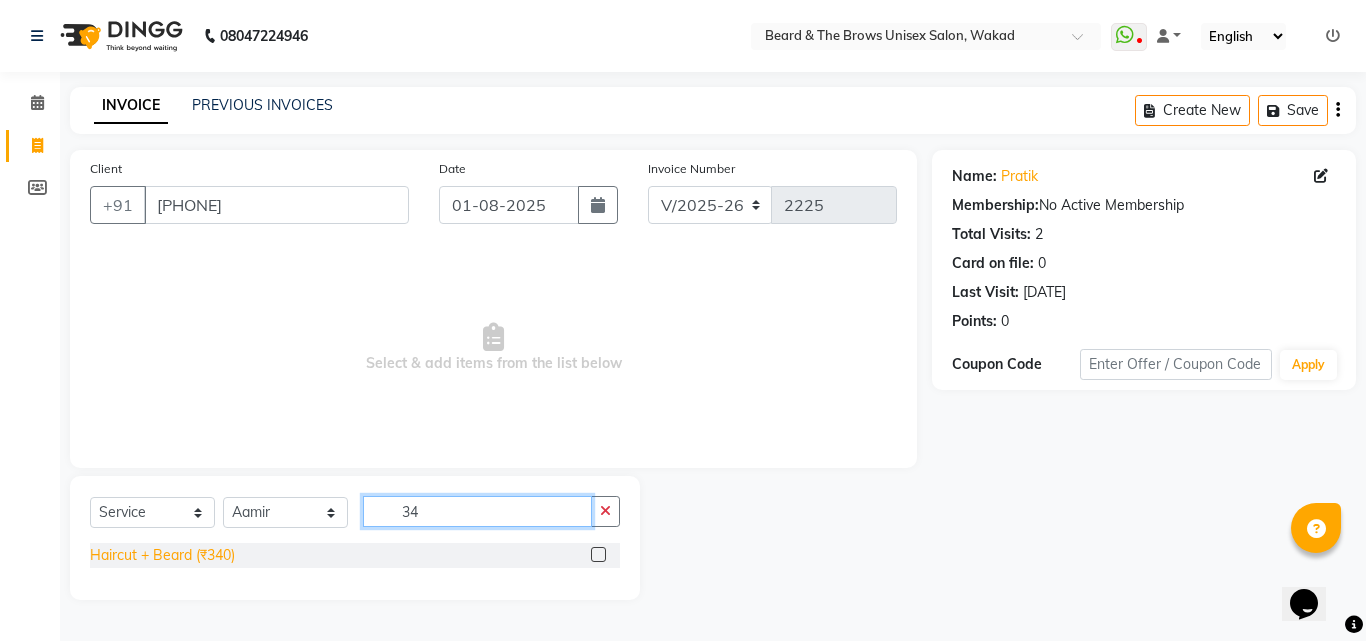 type on "34" 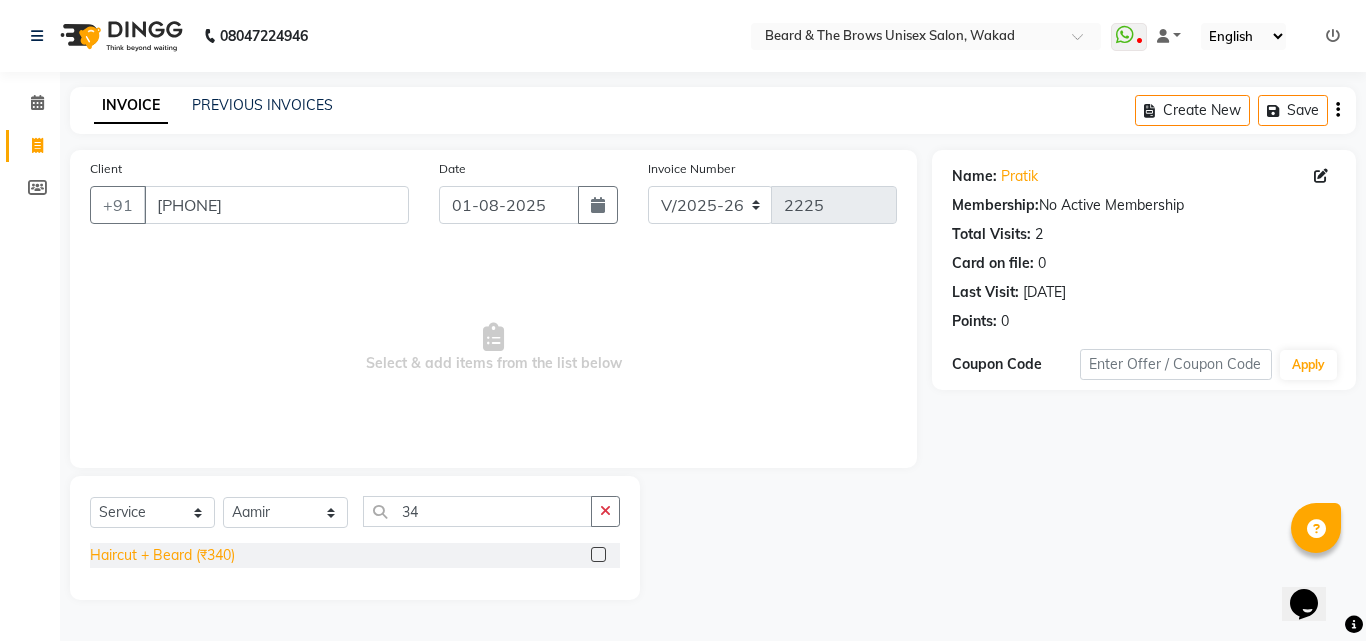 click on "Haircut + Beard (₹340)" 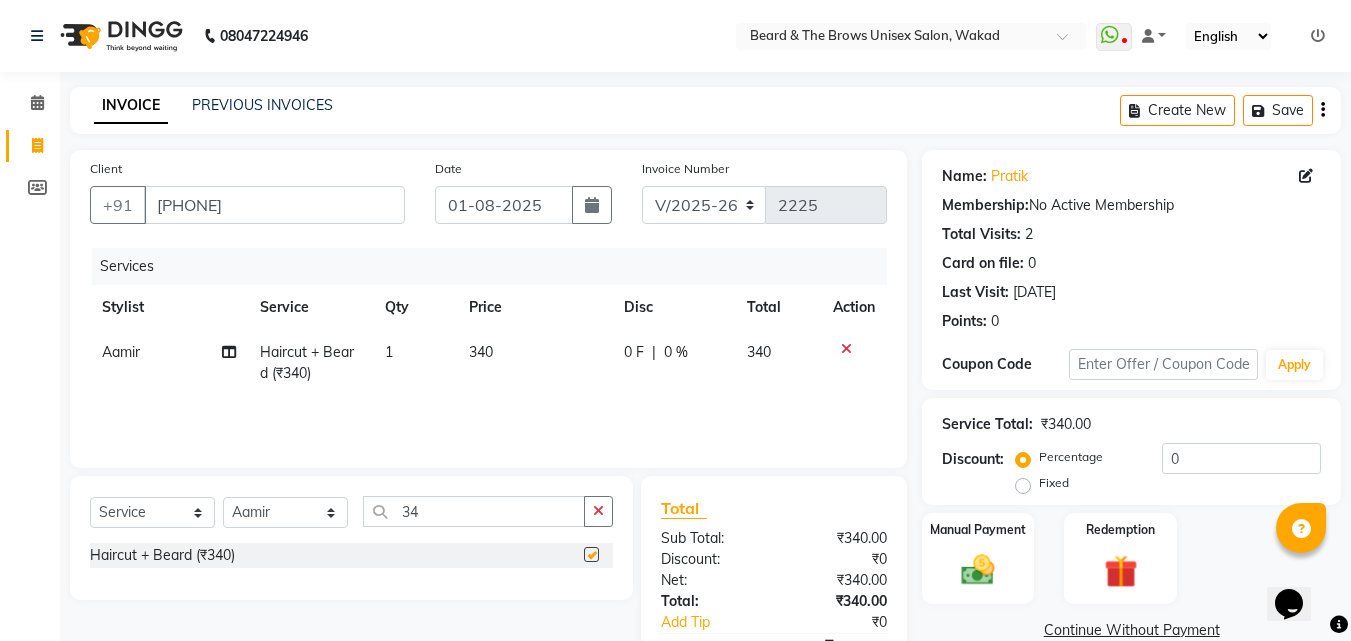 checkbox on "false" 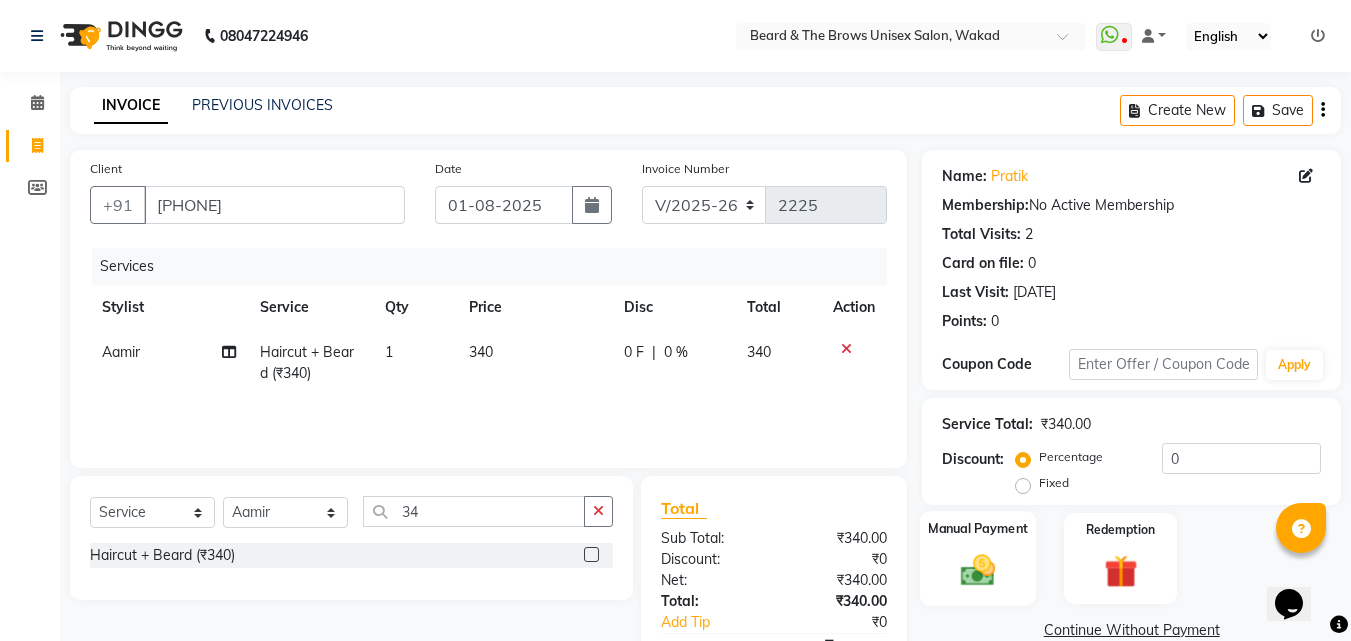 click 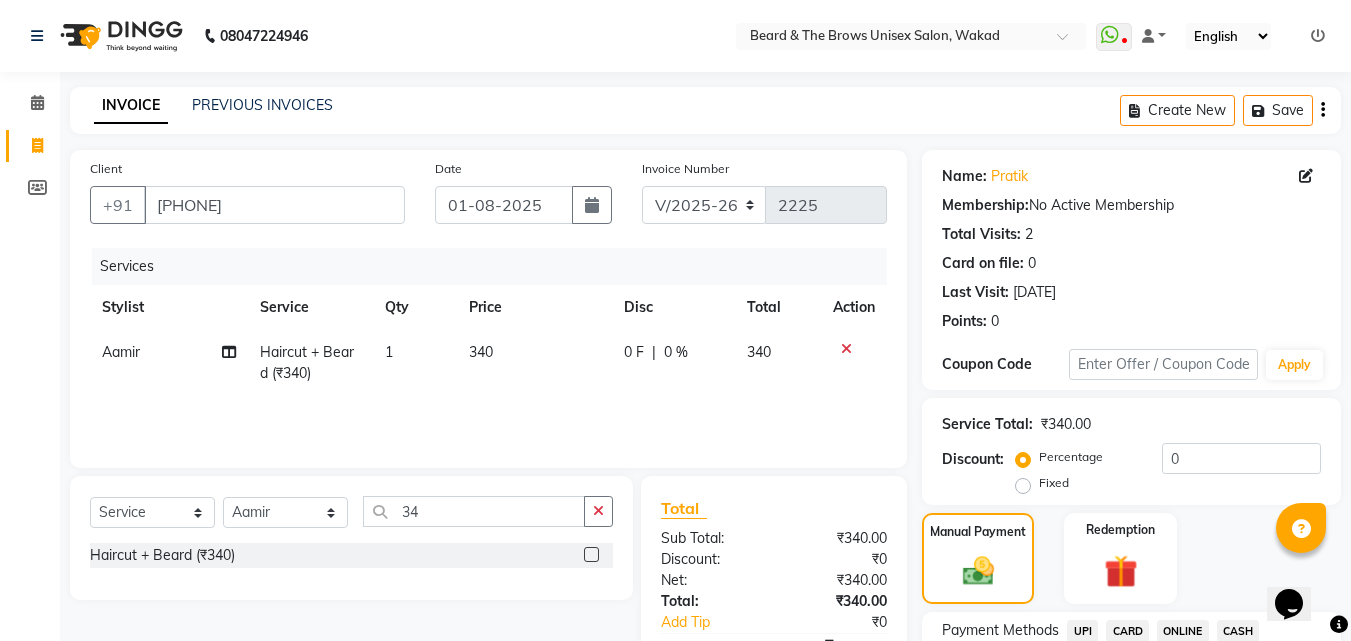 click on "UPI" 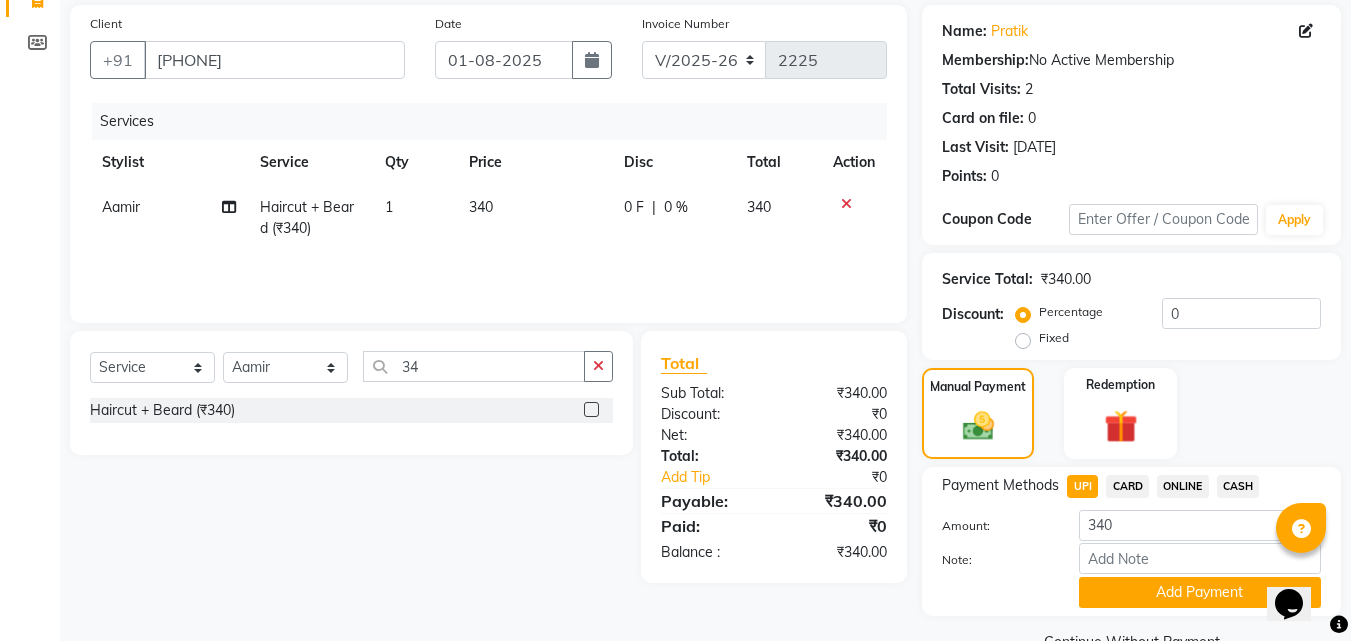 scroll, scrollTop: 191, scrollLeft: 0, axis: vertical 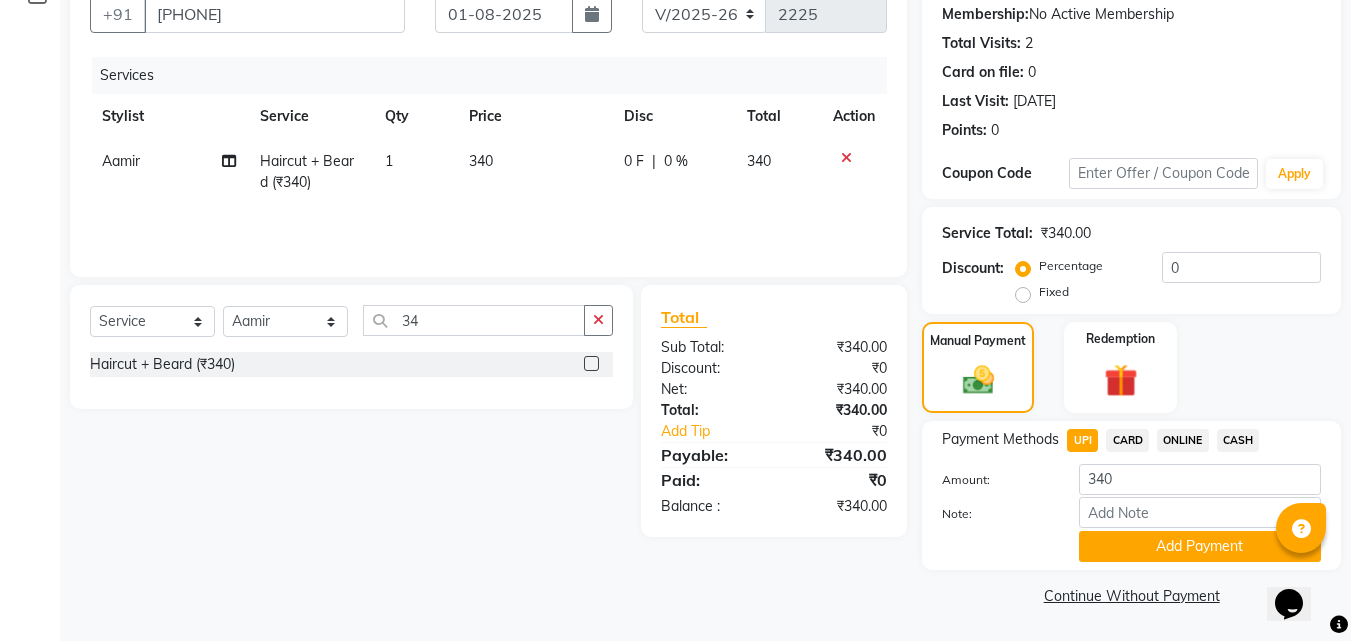 click on "Add Payment" 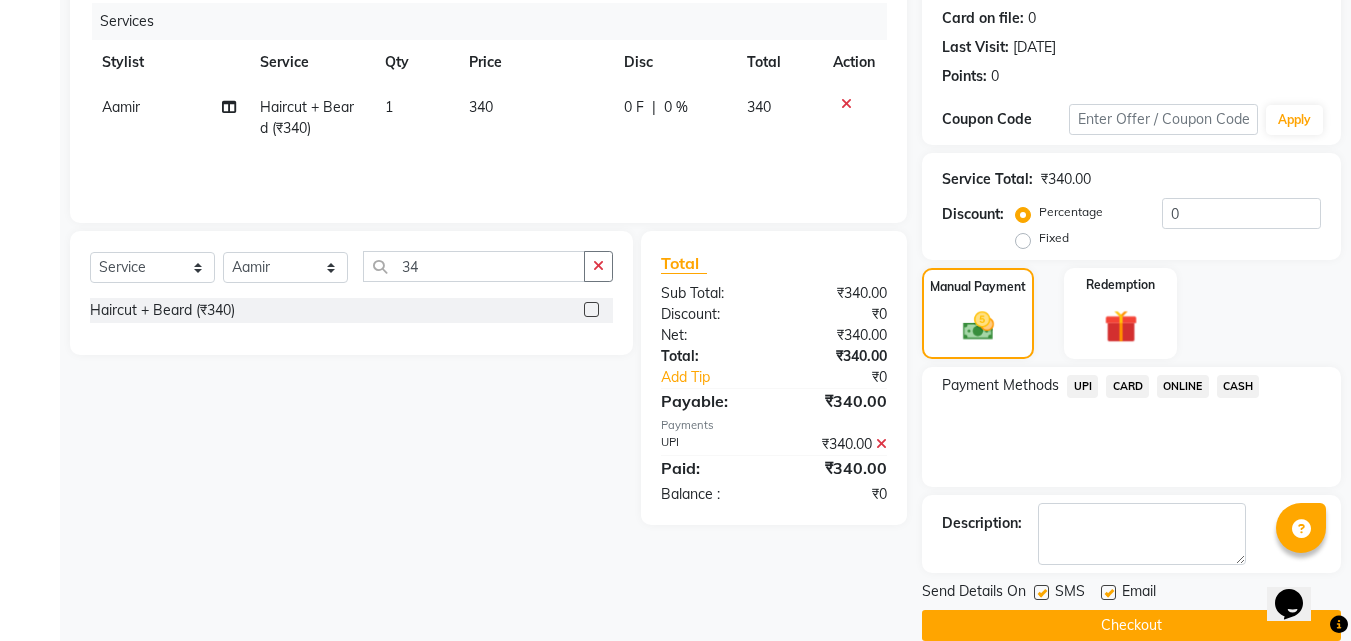 scroll, scrollTop: 275, scrollLeft: 0, axis: vertical 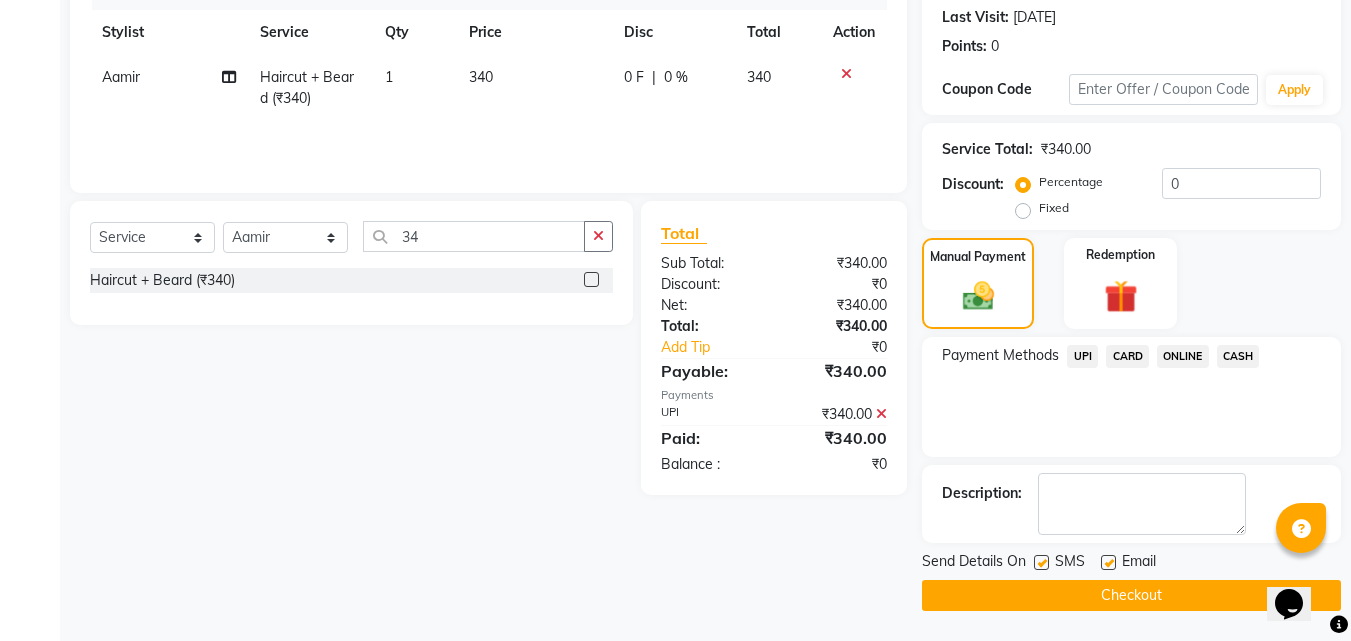 click on "SMS" 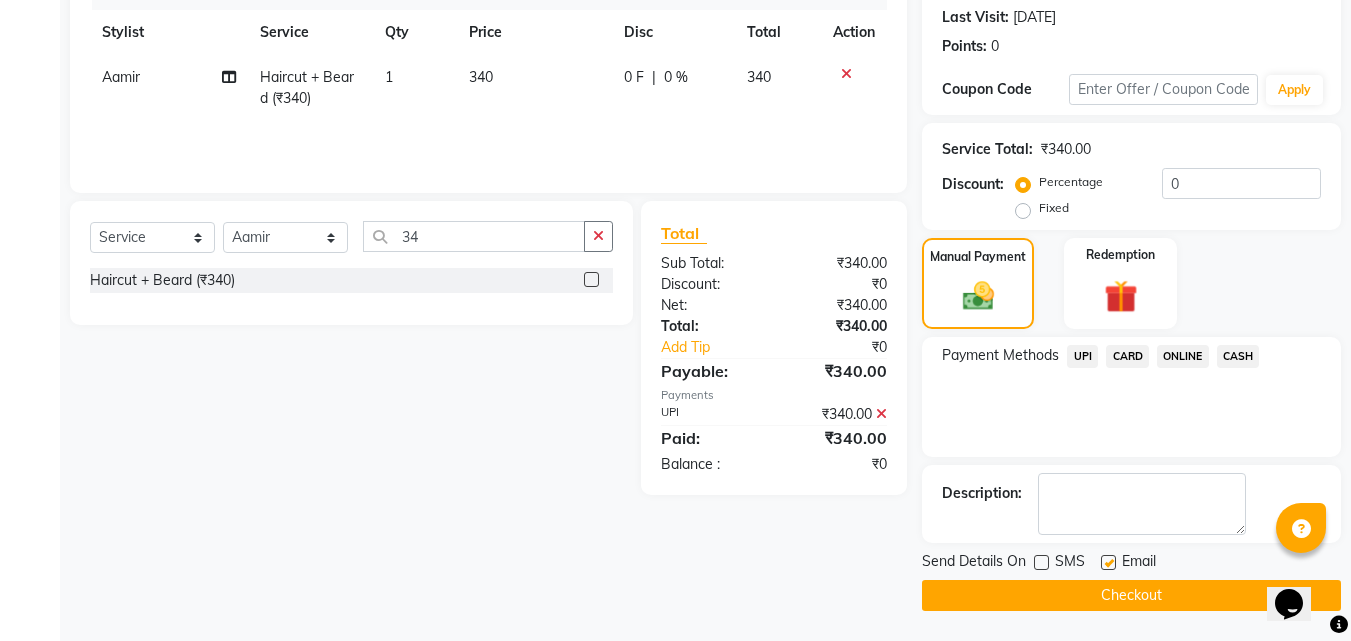 click on "Checkout" 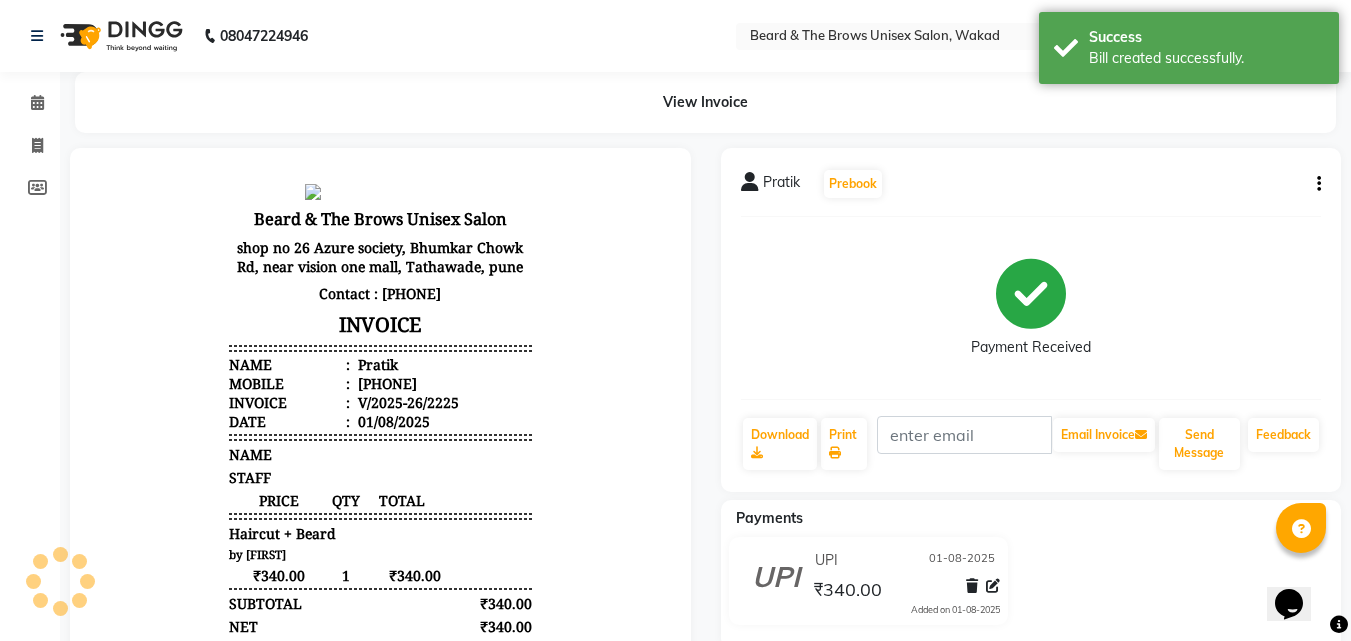 scroll, scrollTop: 0, scrollLeft: 0, axis: both 